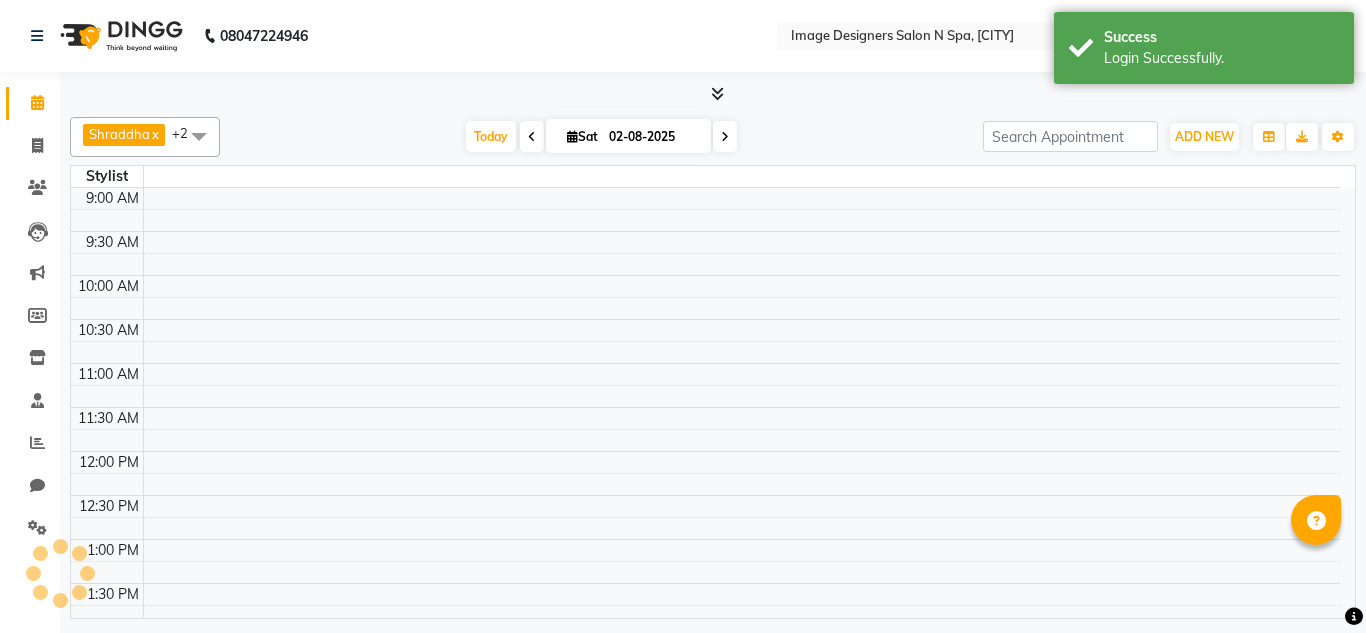 scroll, scrollTop: 0, scrollLeft: 0, axis: both 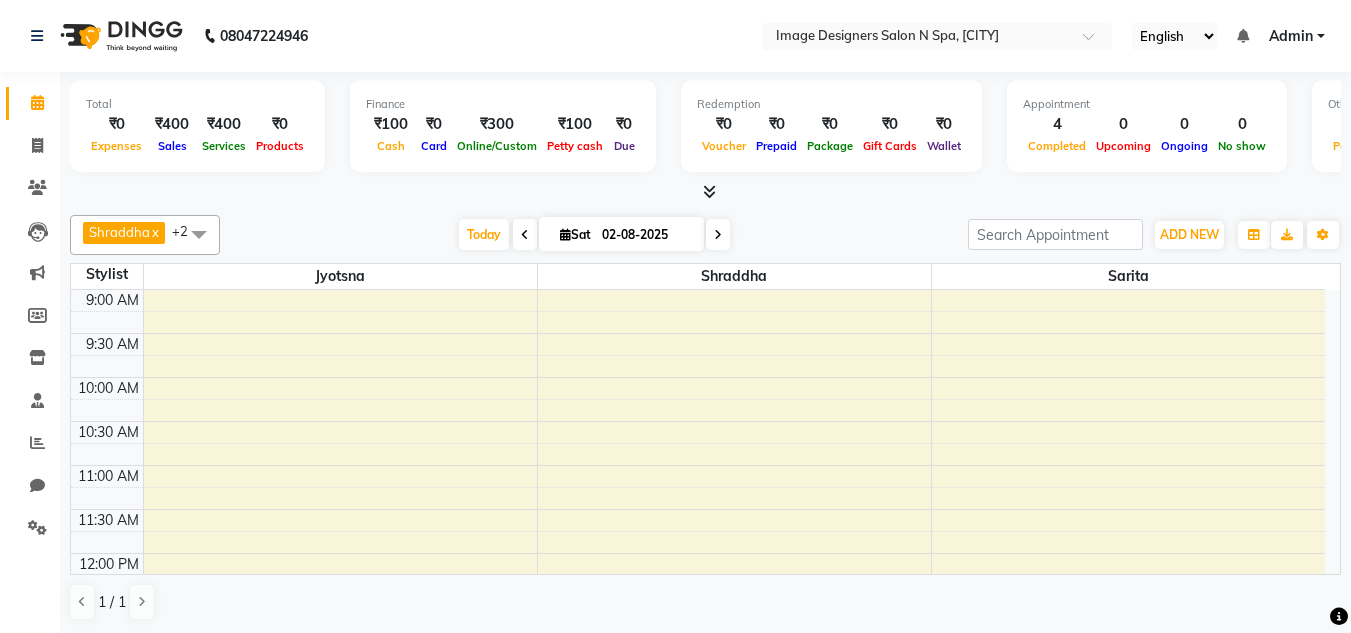 click on "Admin" at bounding box center (1291, 36) 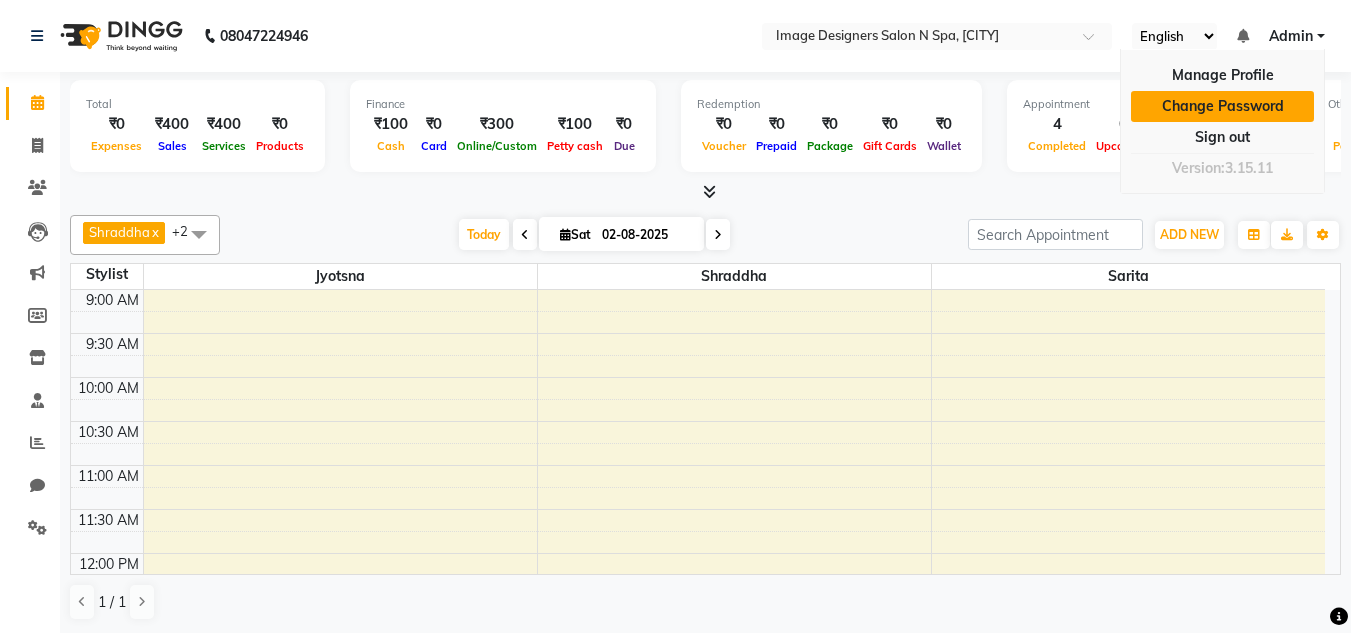 click on "Change Password" at bounding box center (1222, 106) 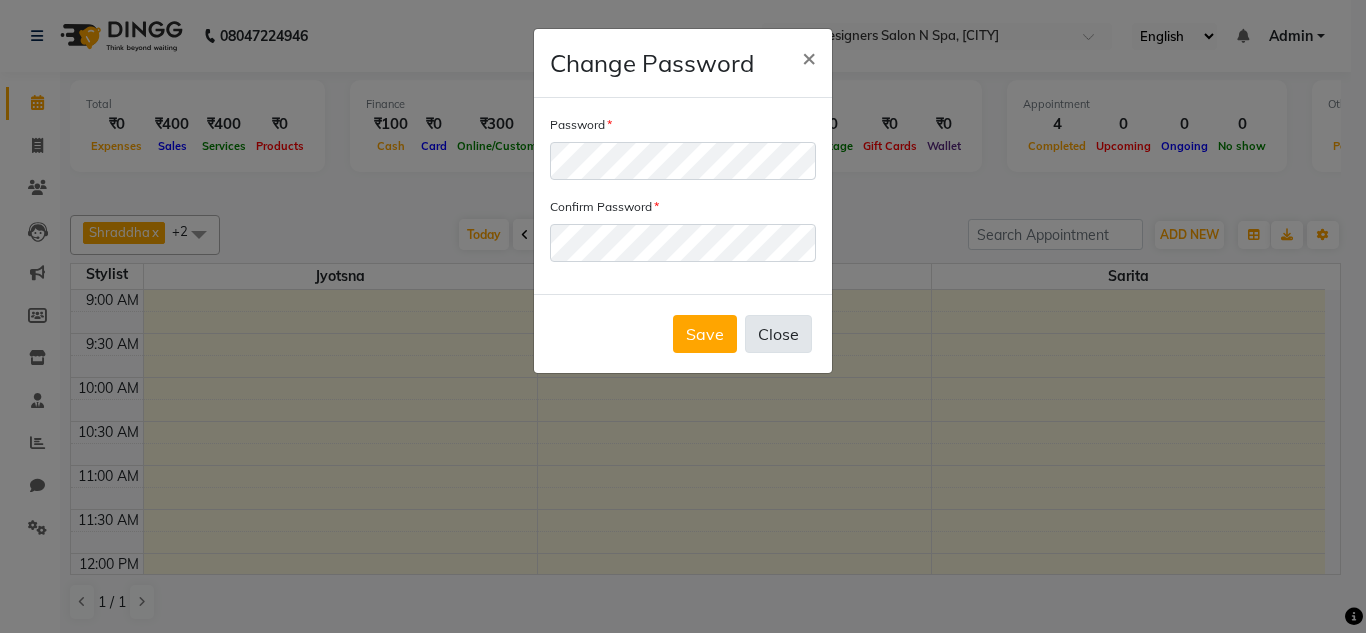 click on "Close" 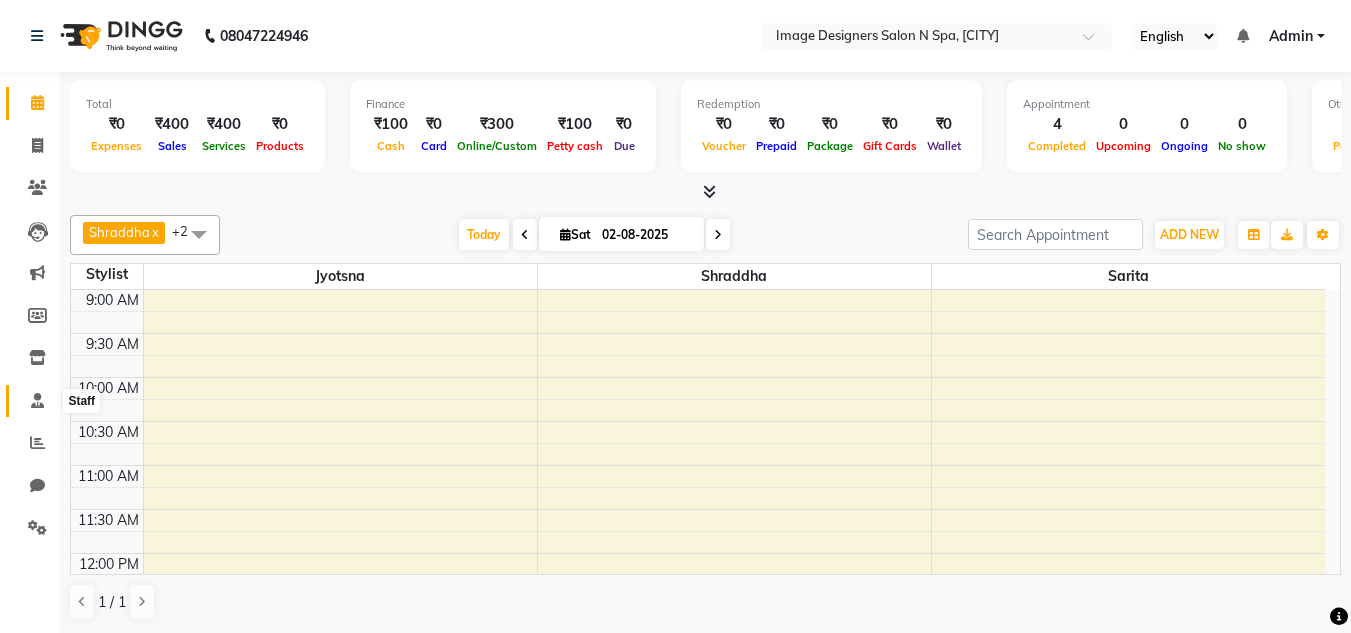 click 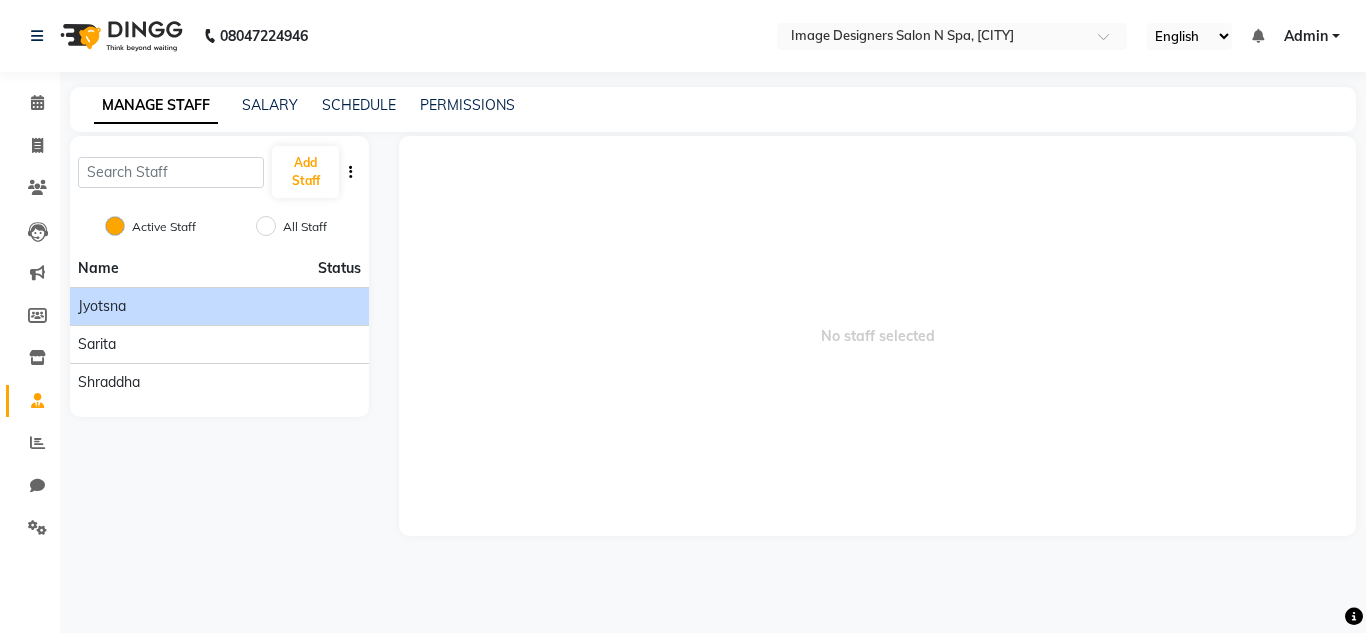 click on "Jyotsna" 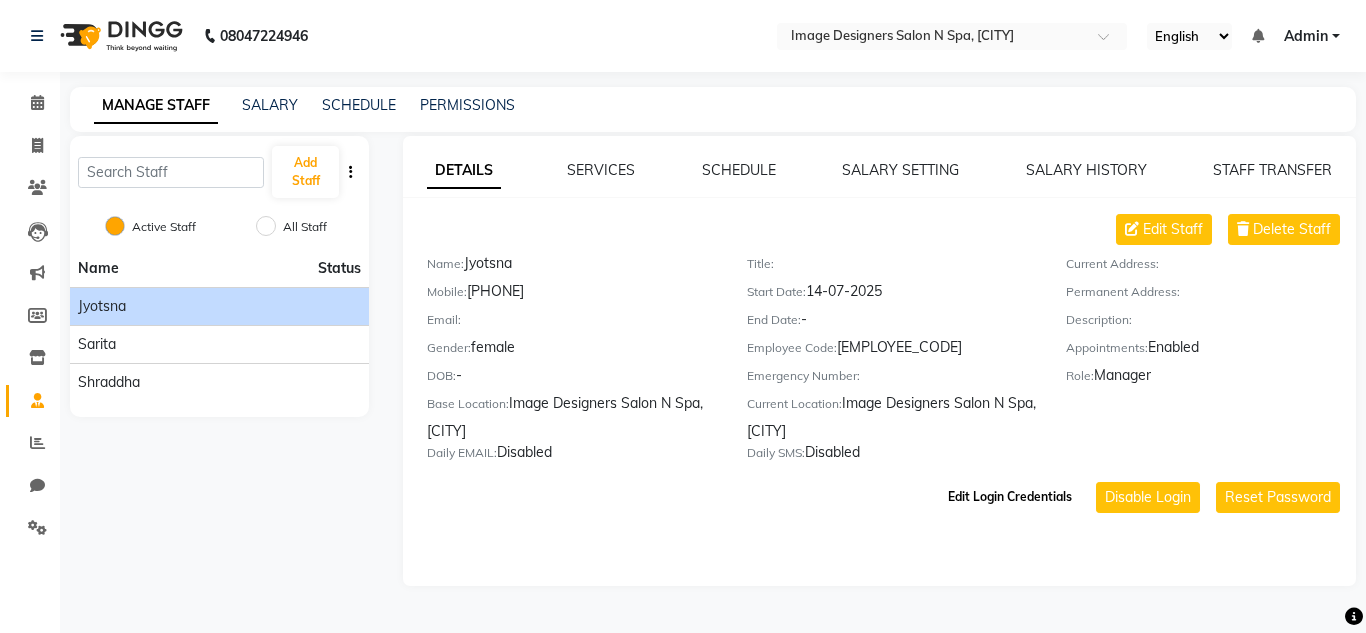 click on "Edit Login Credentials" 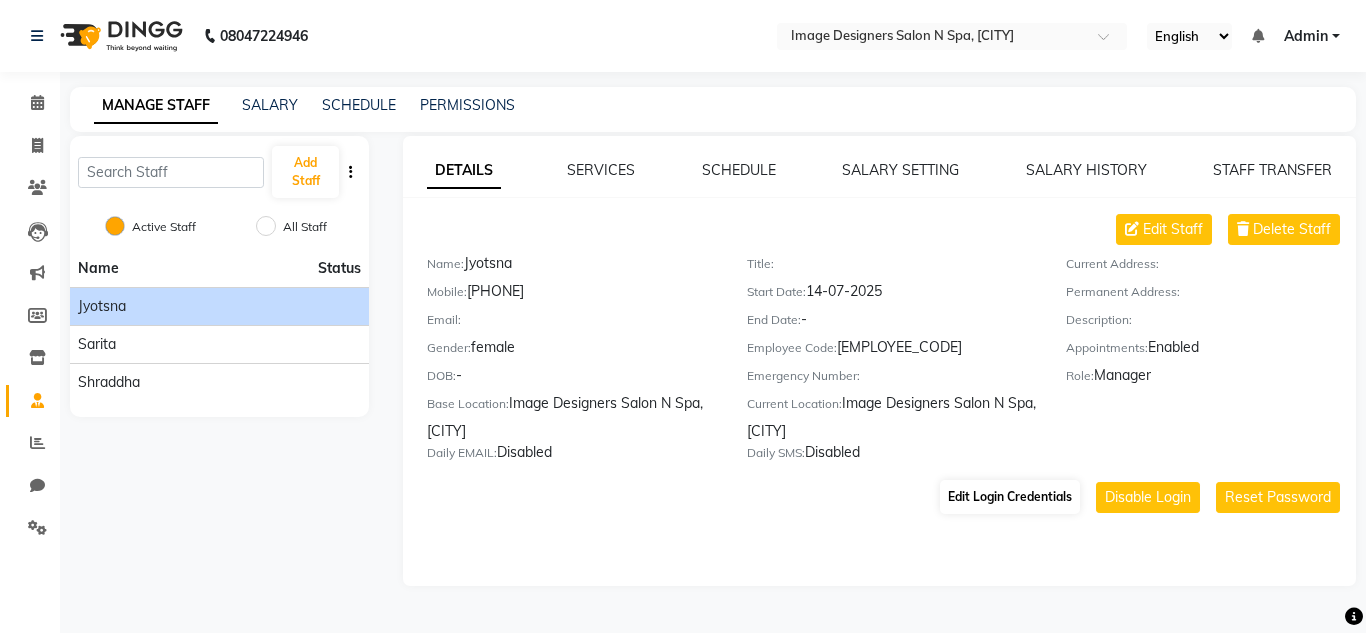 select on "5604" 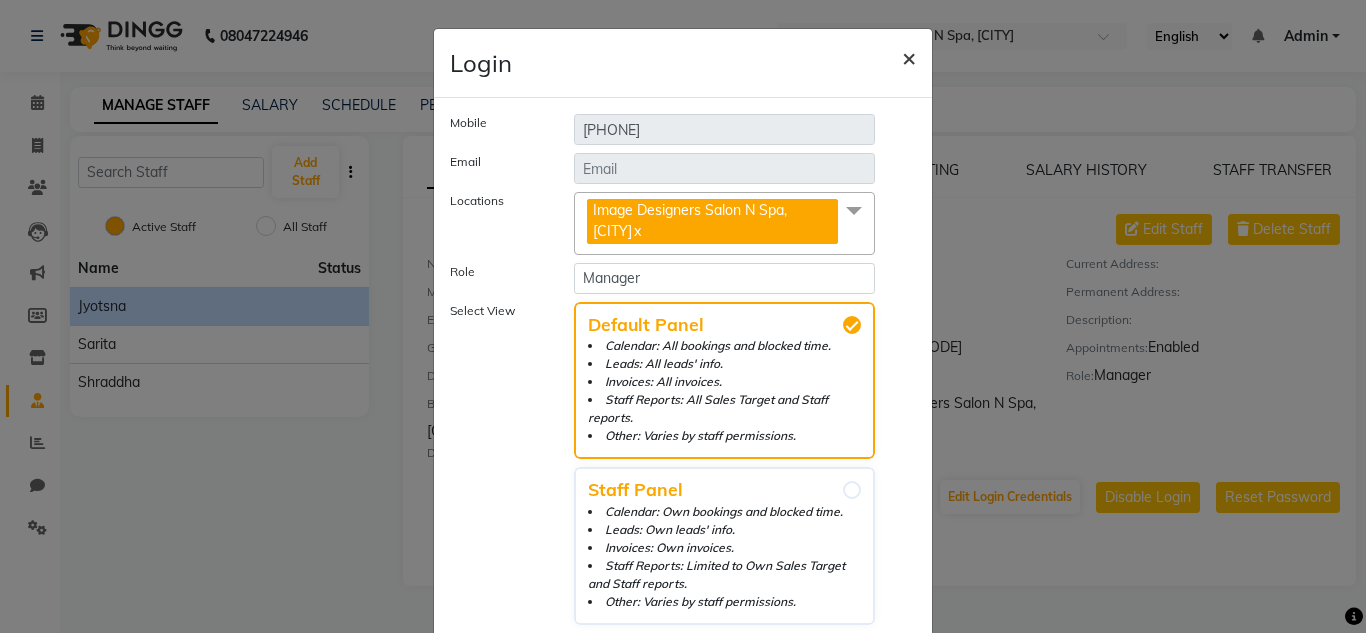 click on "×" 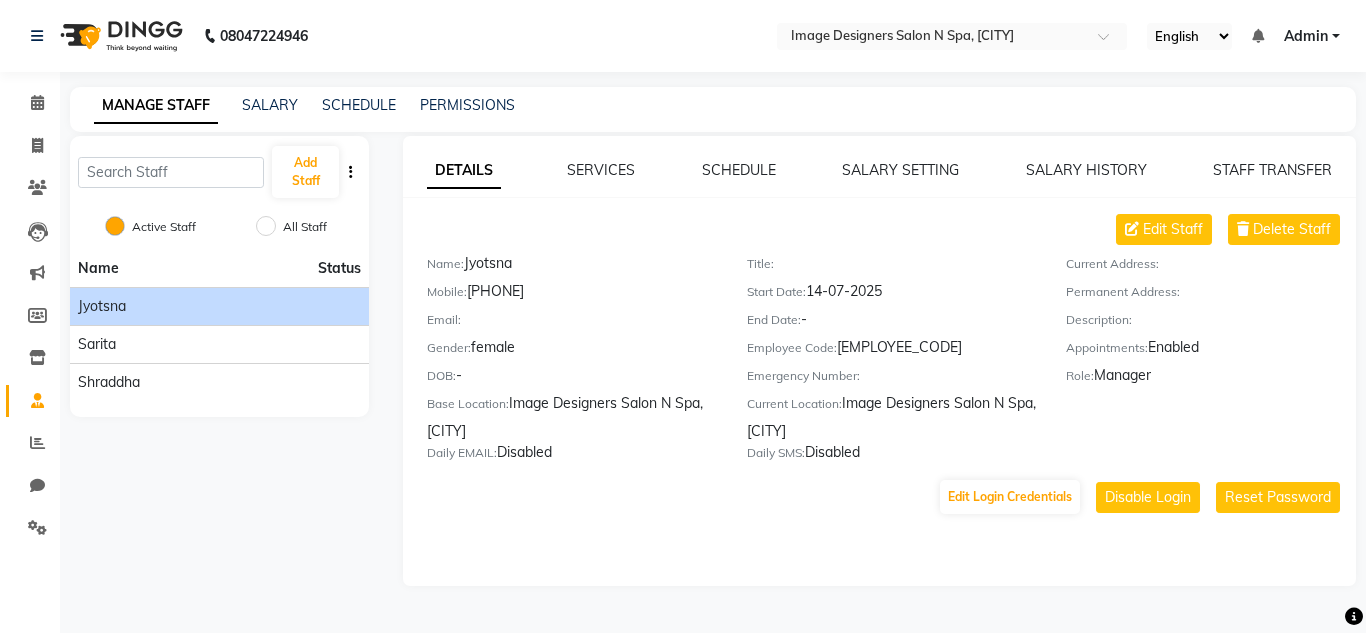 click on "Login ×" 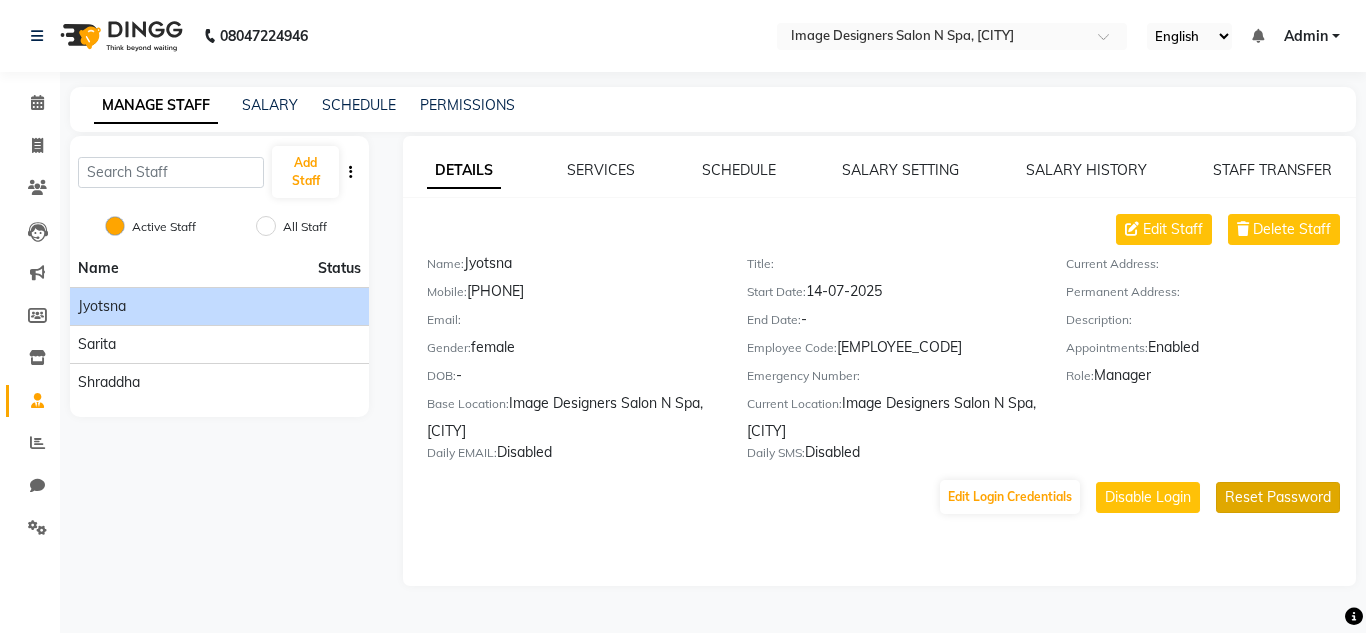 click on "Reset Password" 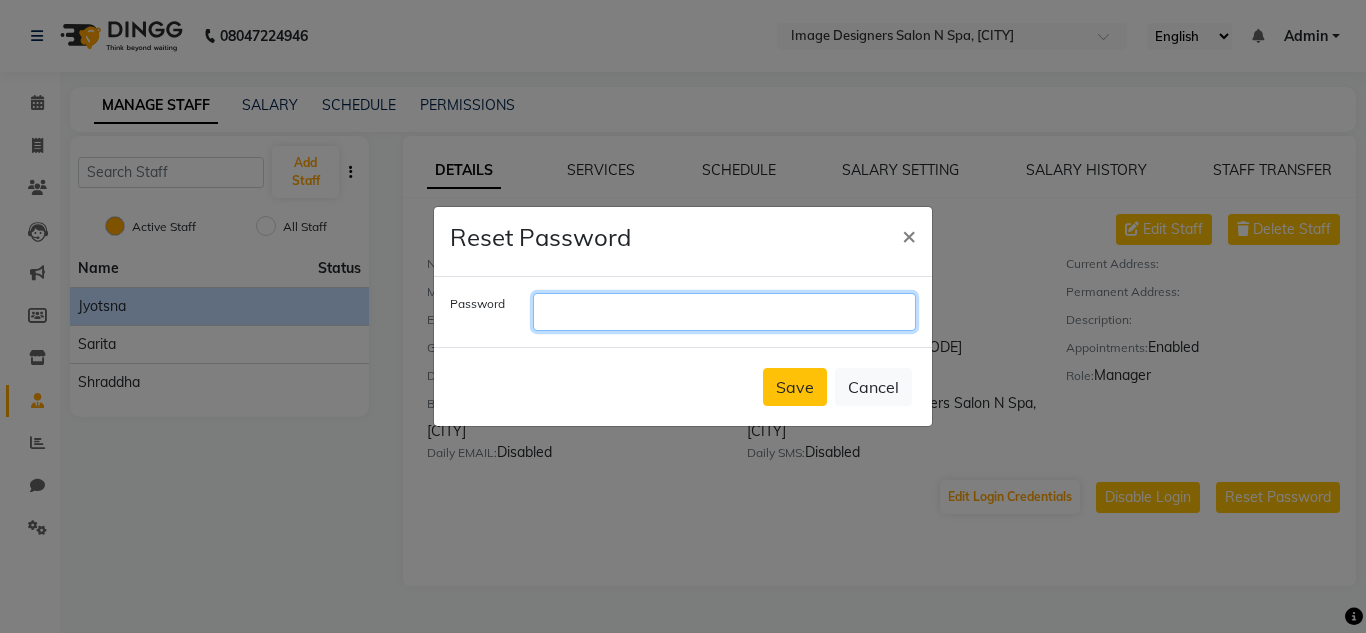 click 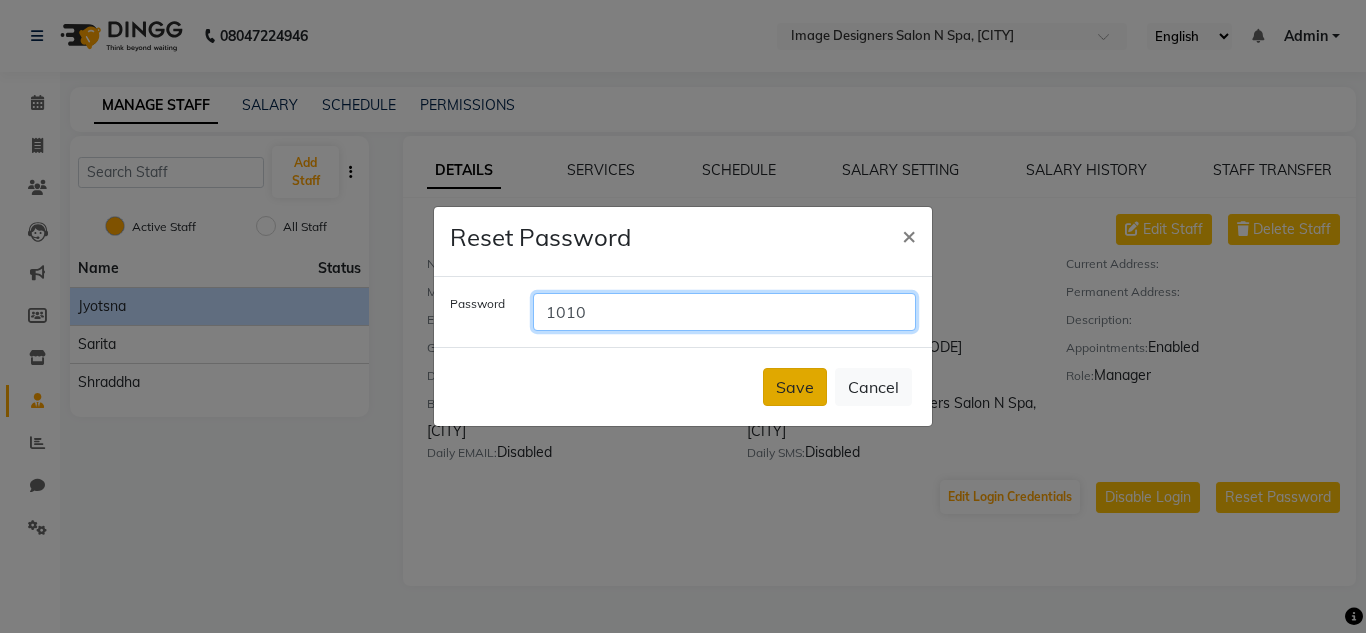 type on "1010" 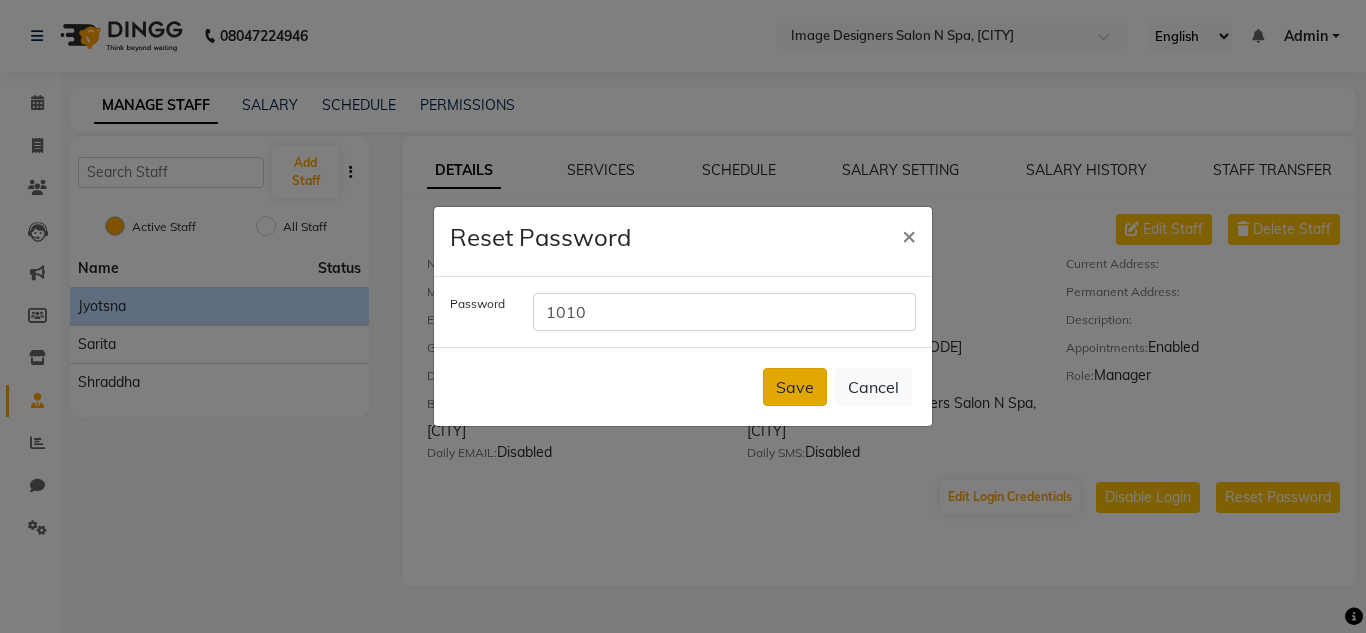 click on "Save" 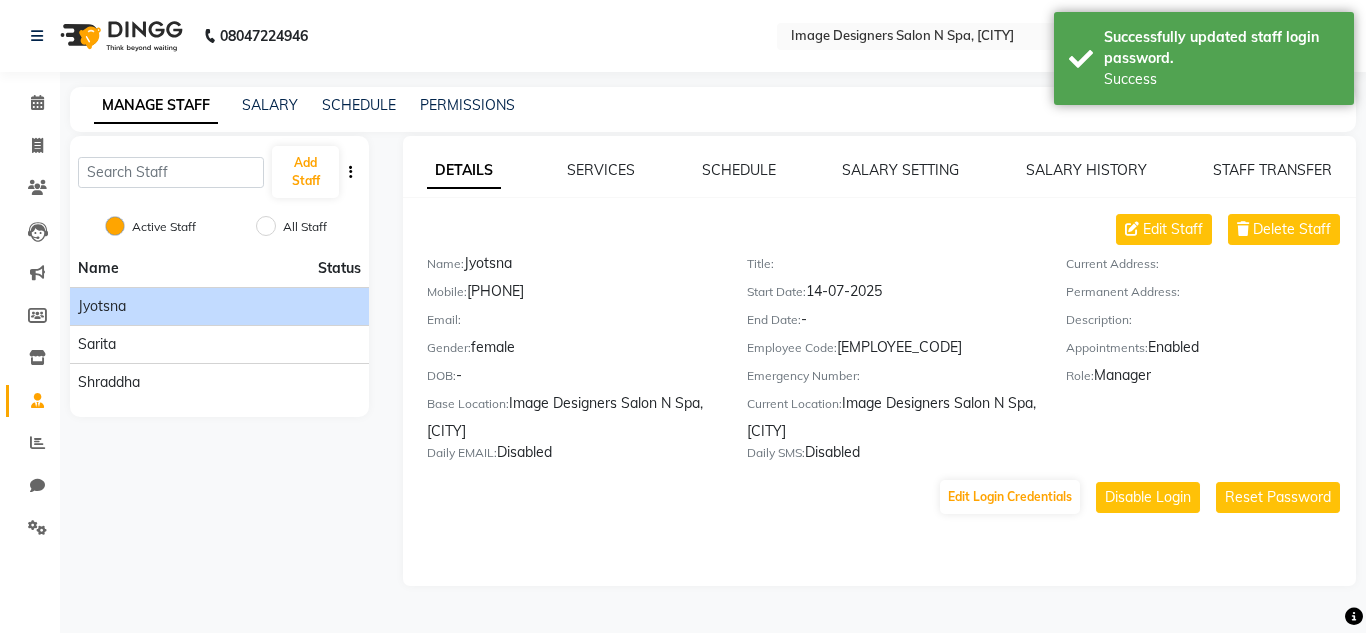 click on "[PHONE] Select Location × Image Designers Salon N Spa, [CITY] English ENGLISH Español العربية मराठी हिंदी ગુજરાતી தமிழ் 中文 Notifications nothing to show Admin Manage Profile Change Password Sign out Version:3.15.11 ☀ Image Designers Salon N Spa, [CITY] Calendar Invoice Clients Leads Marketing Members Inventory Staff Reports Chat Settings Completed InProgress Upcoming Dropped Tentative Check-In Confirm Bookings Generate Report Segments Page Builder MANAGE STAFF SALARY SCHEDULE PERMISSIONS Add Staff Active Staff All Staff Name Status Jyotsna Sarita Shraddha DETAILS SERVICES SCHEDULE SALARY SETTING SALARY HISTORY STAFF TRANSFER Edit Staff Delete Staff Name: Jyotsna Mobile: [PHONE] Email: Gender: female DOB: - Base Location: Image Designers Salon N Spa, [CITY] Daily EMAIL: Disabled Title: Start Date: 14-07-2025 End Date: - Employee Code: e3824-01 Emergency Number: Daily SMS:" at bounding box center [683, 316] 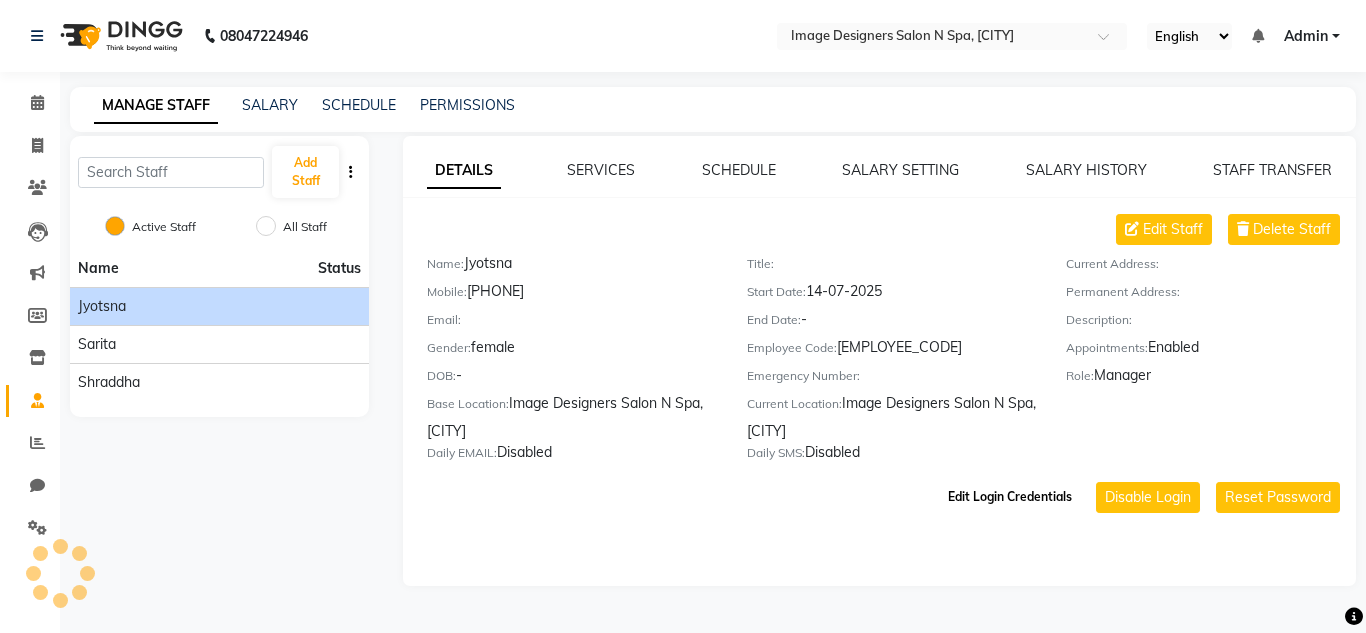 click on "Edit Login Credentials" 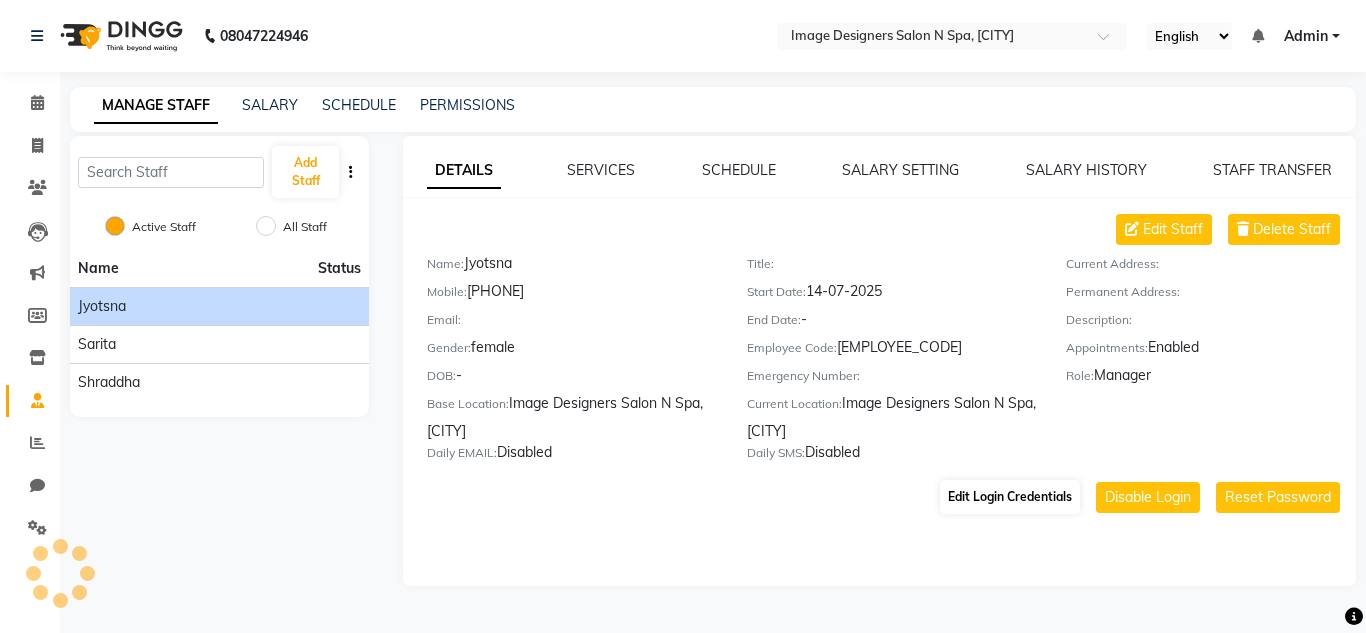 select on "5604" 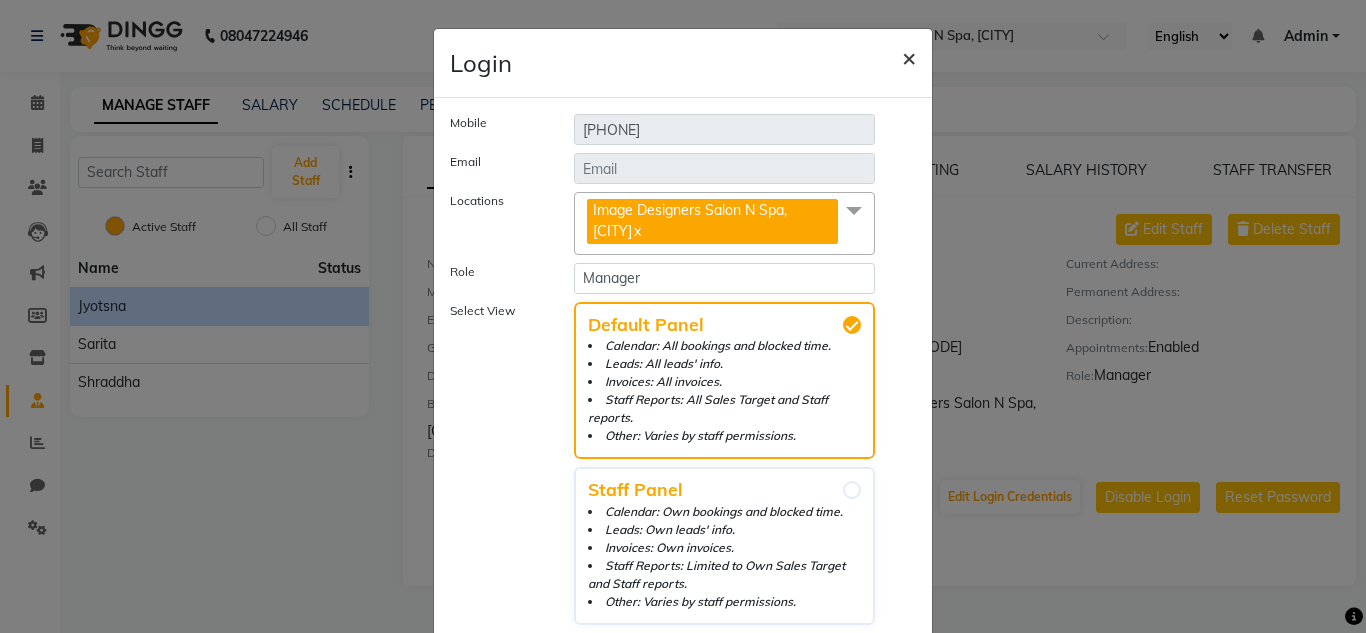 click on "×" 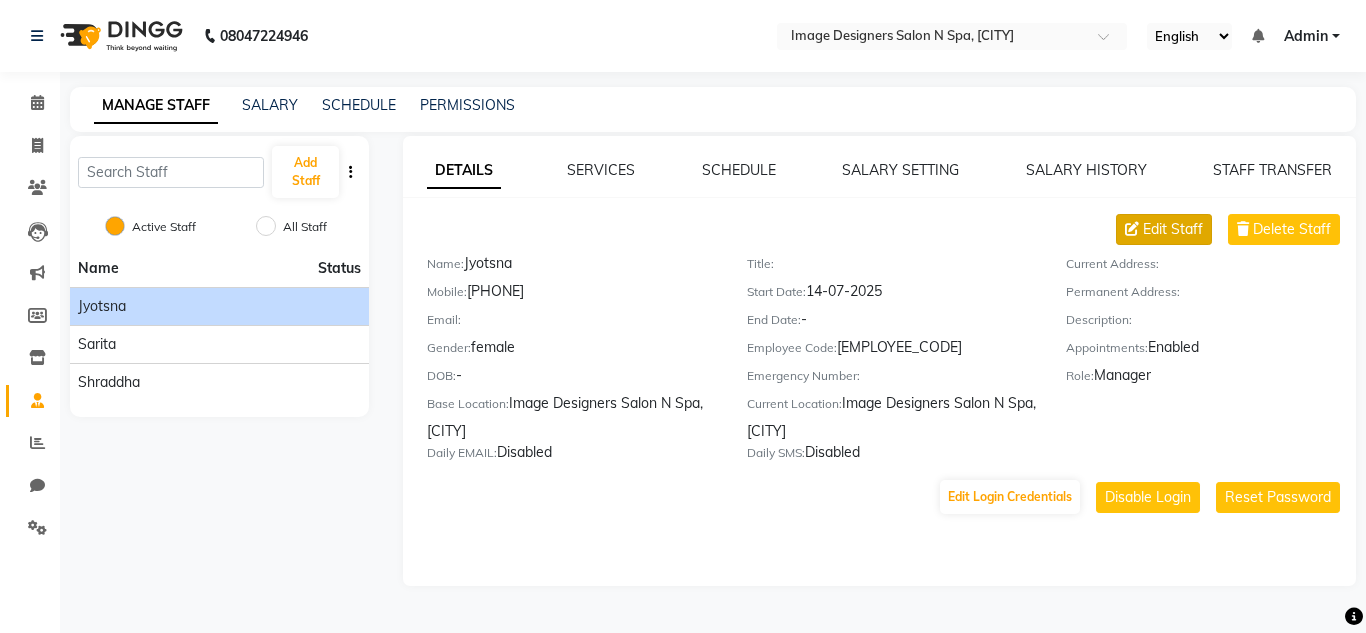 click on "Edit Staff" 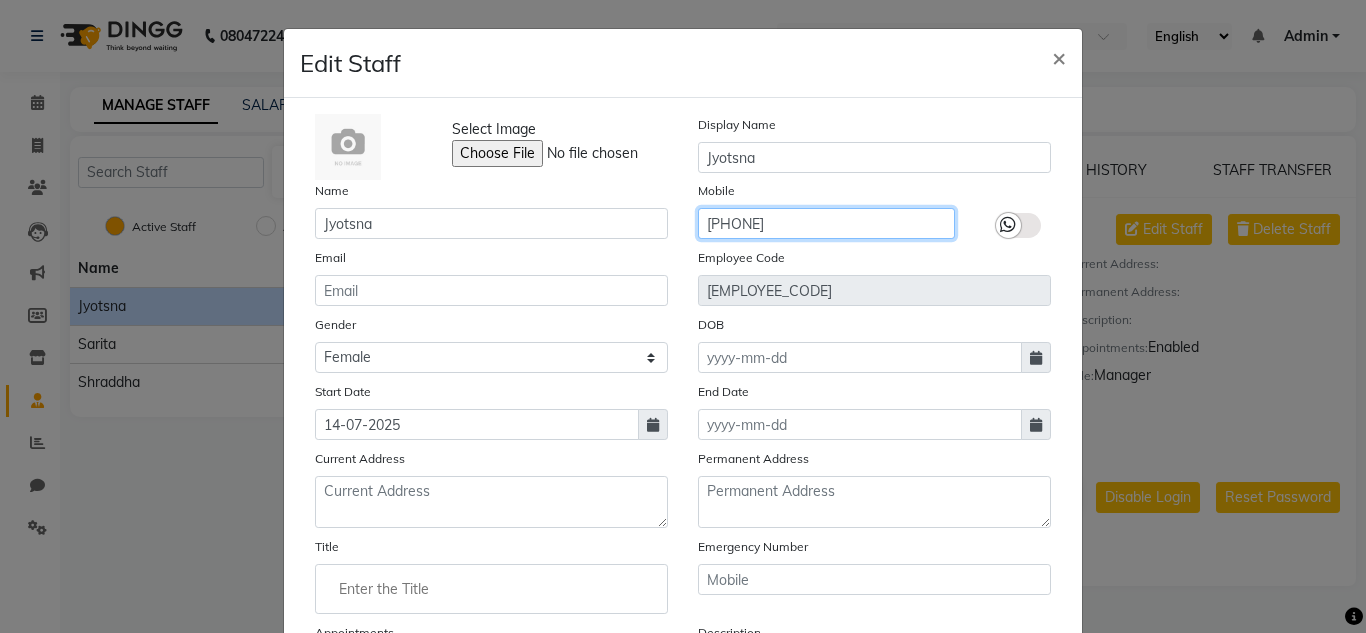 click on "[PHONE]" 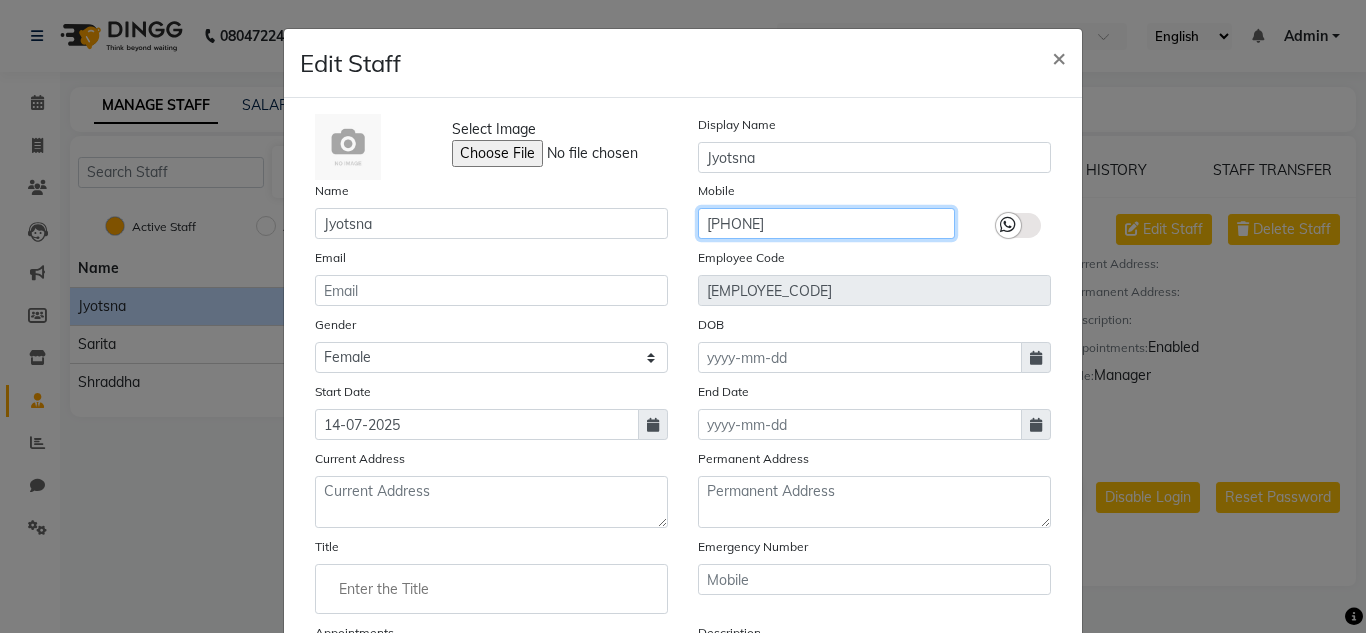 click on "[PHONE]" 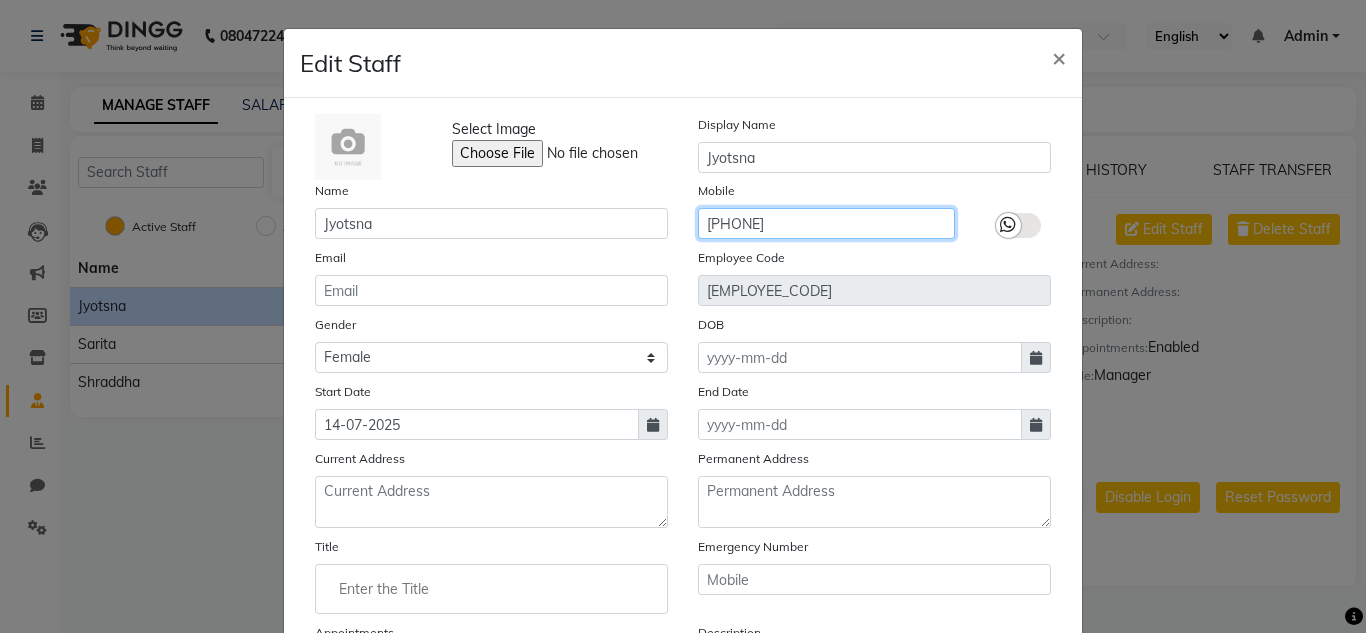 click on "[PHONE]" 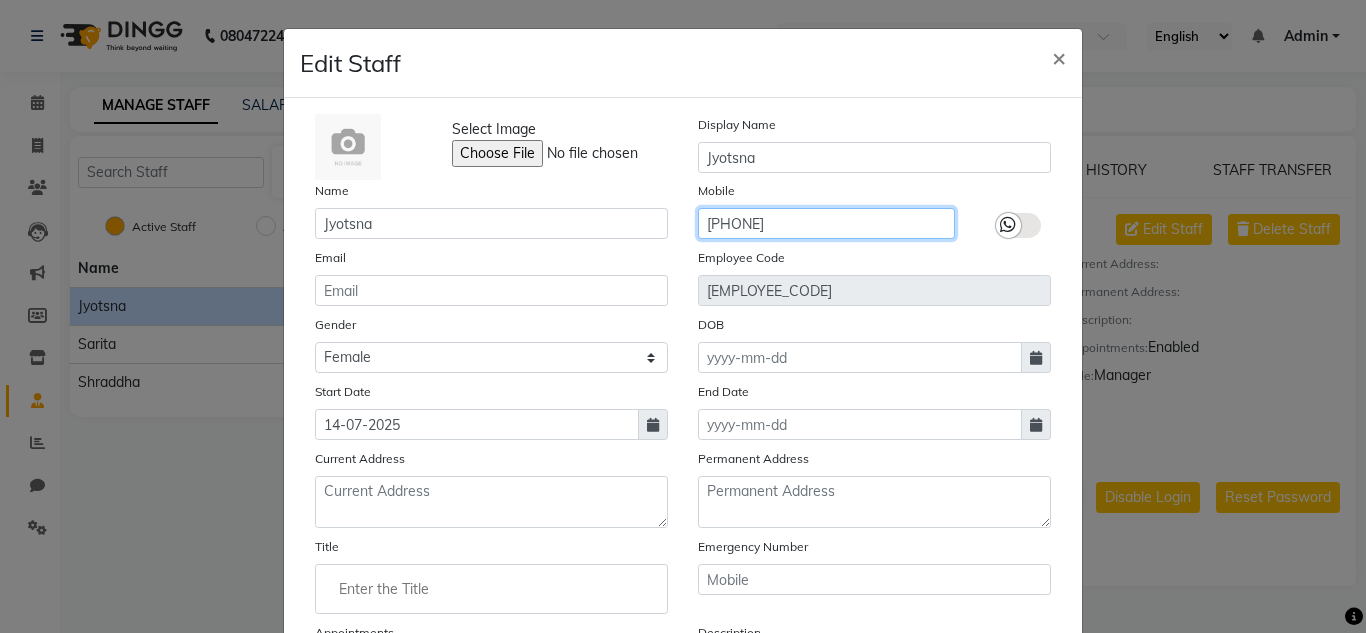 click on "[PHONE]" 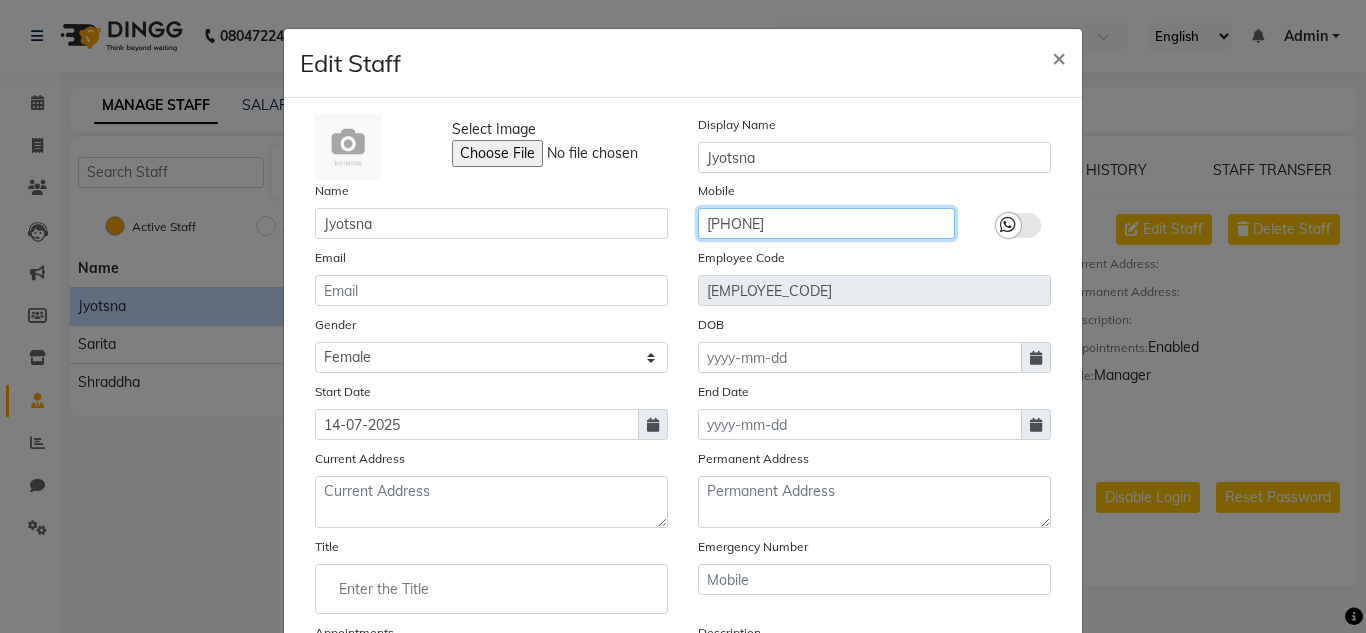 type on "[PHONE]" 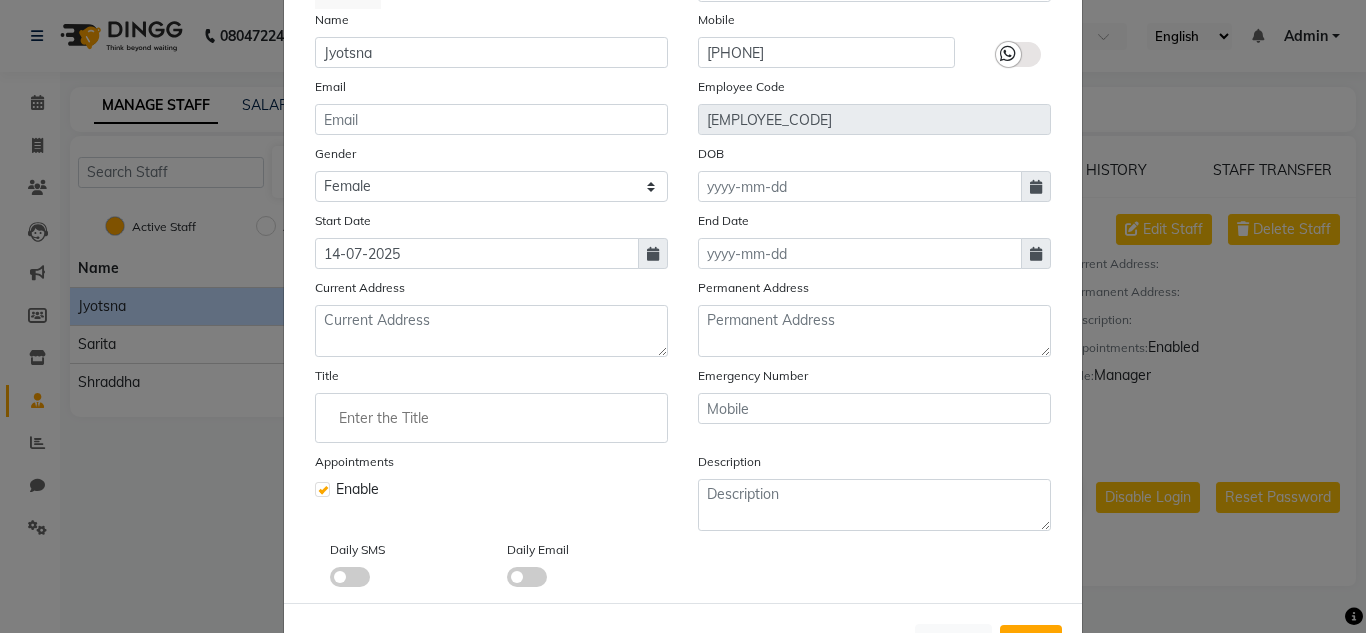scroll, scrollTop: 231, scrollLeft: 0, axis: vertical 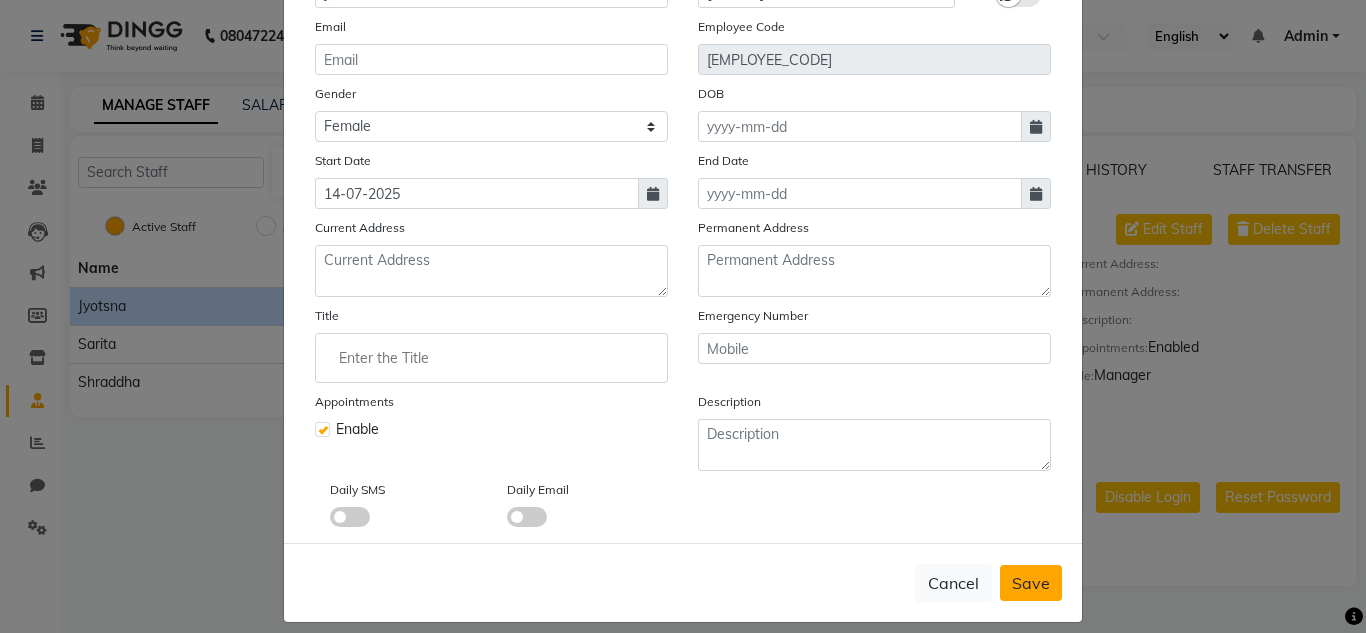 click on "Save" at bounding box center [1031, 583] 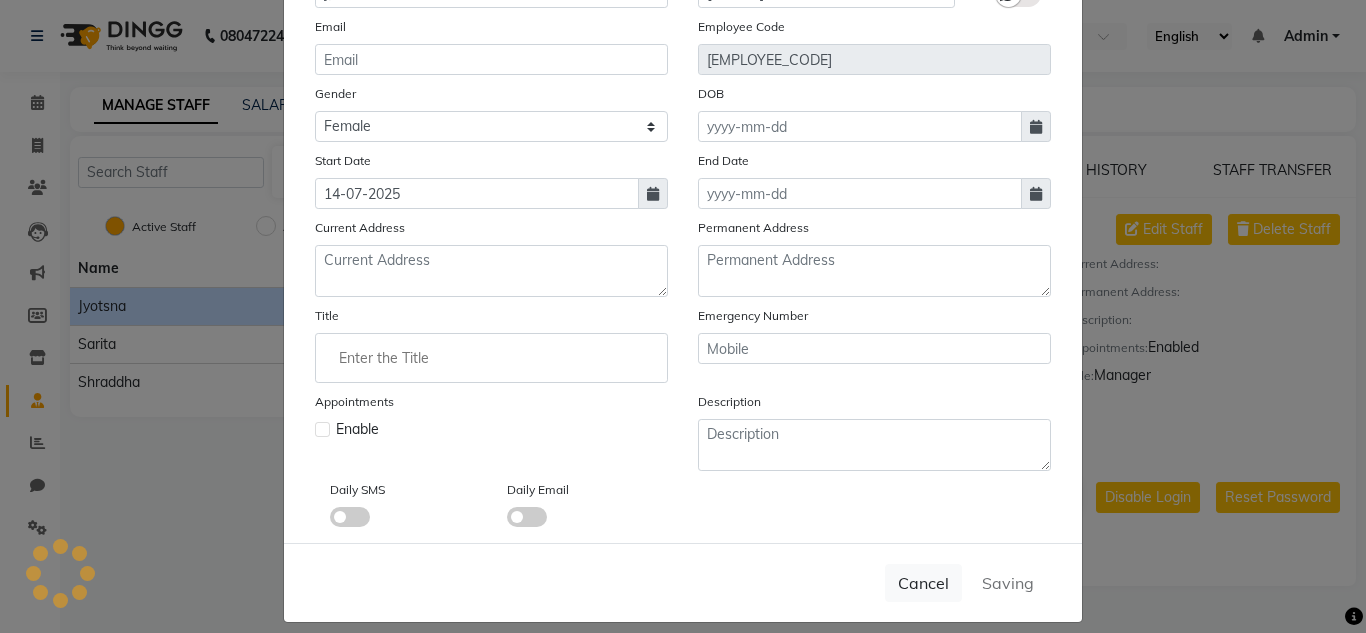 type 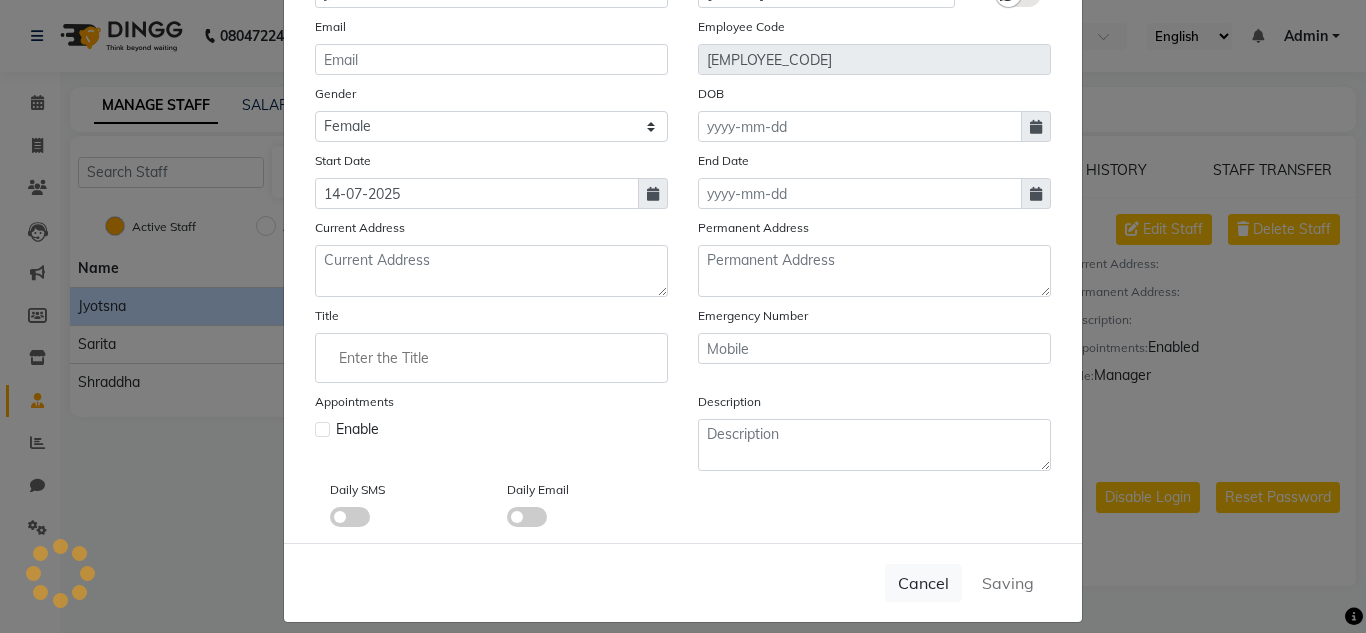 type 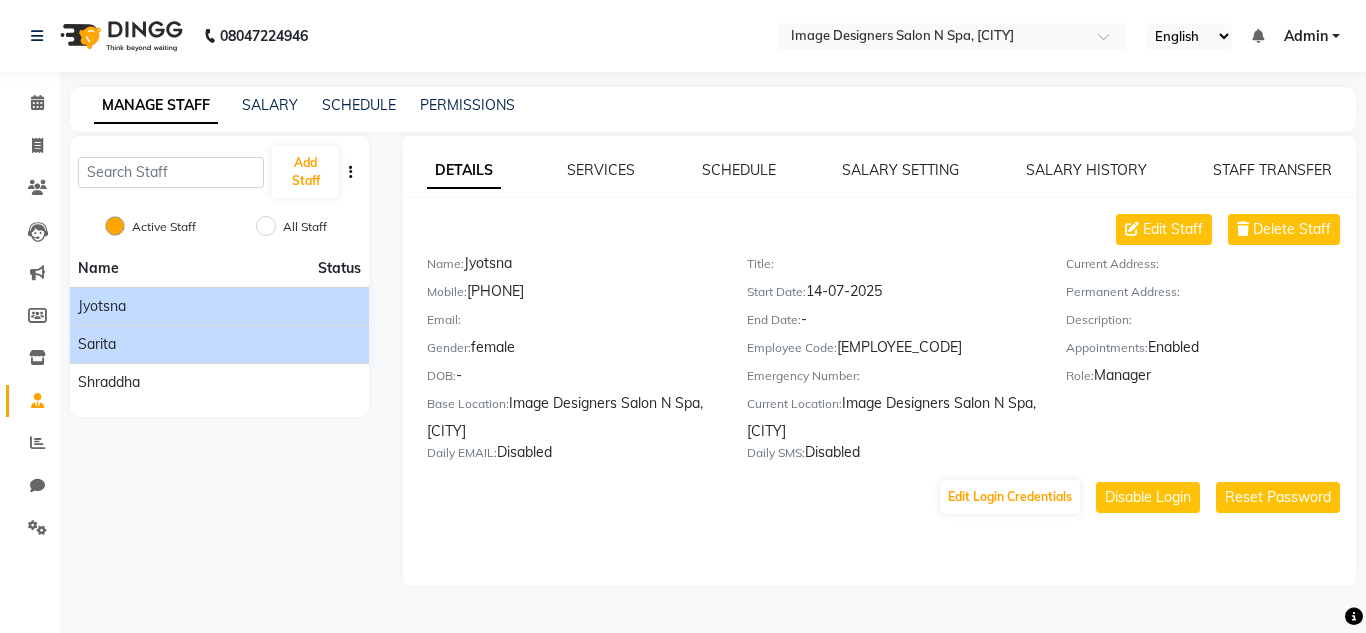 click on "Sarita" 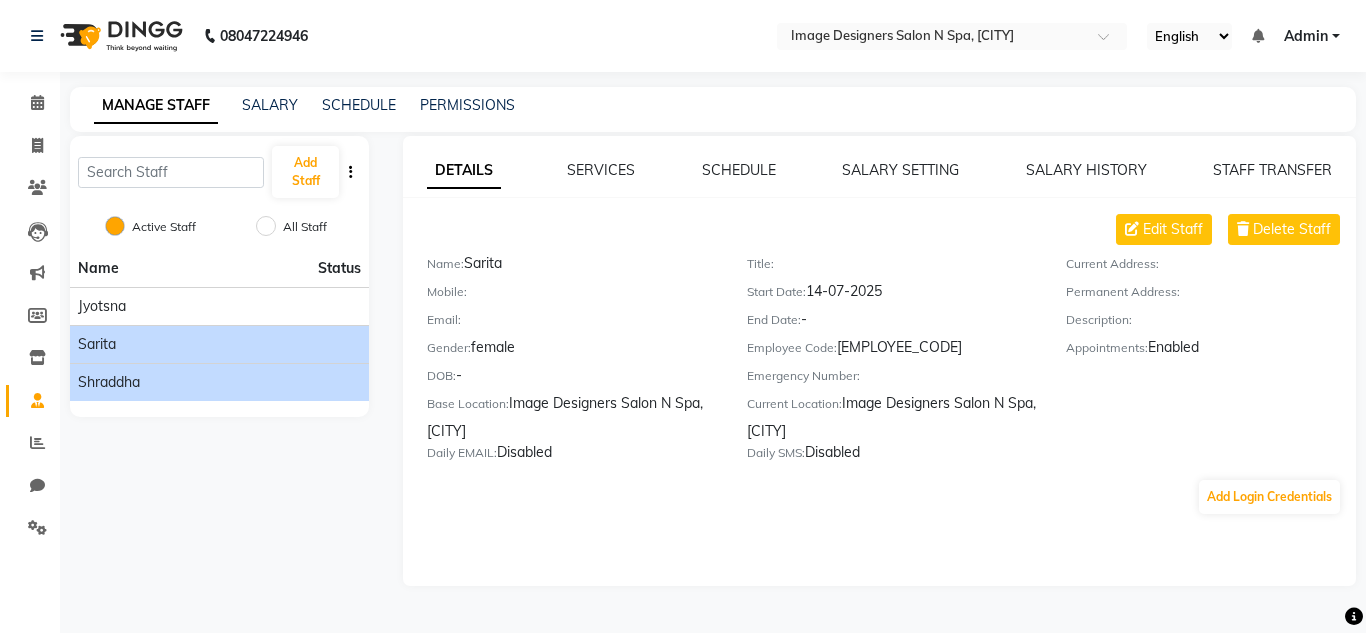 click on "Shraddha" 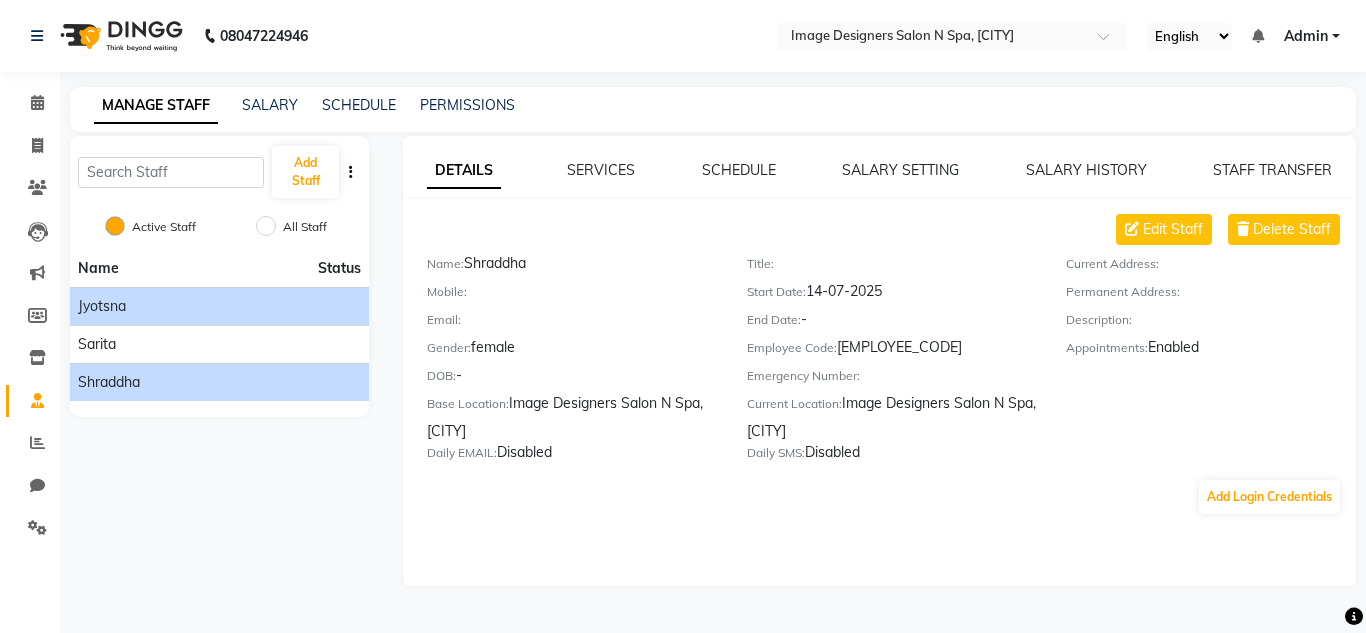 click on "Jyotsna" 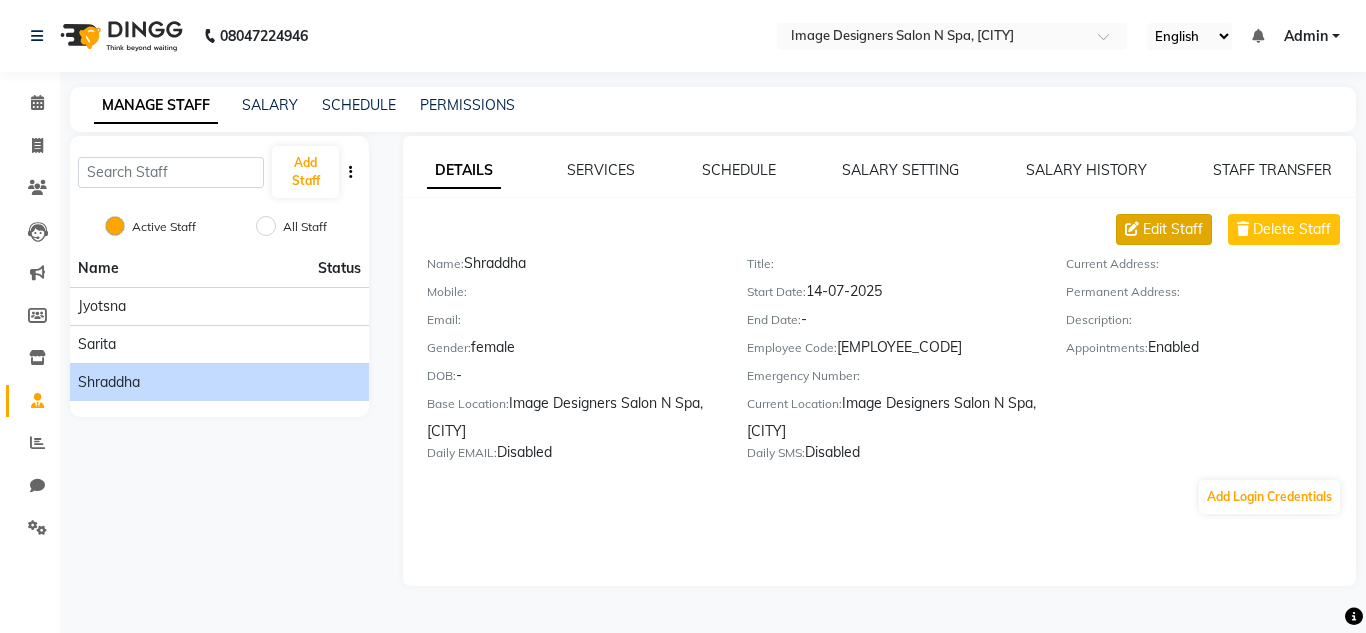 click on "Edit Staff" 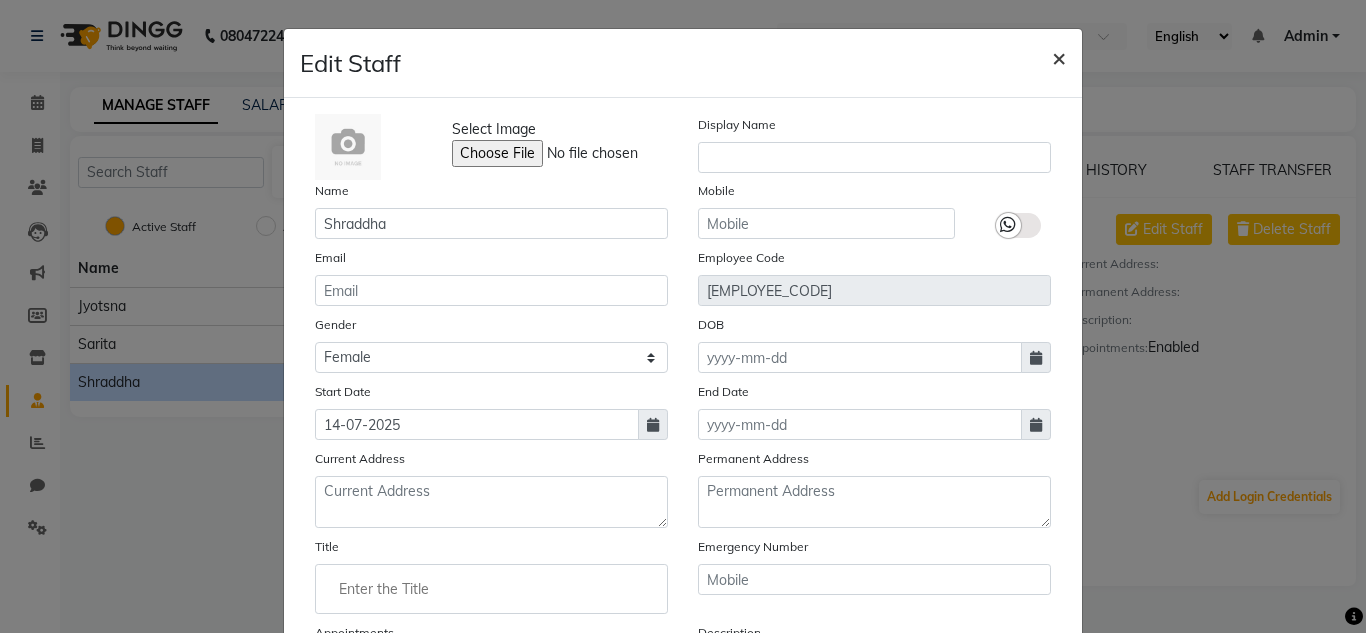 click on "×" 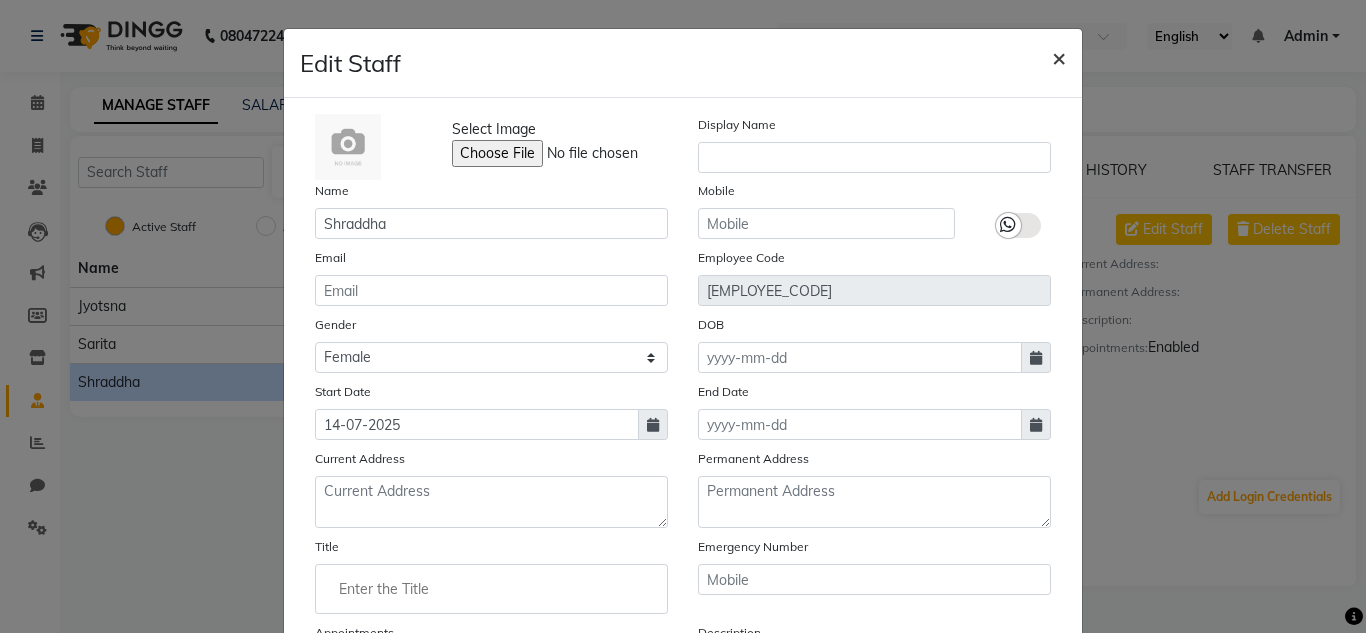 type 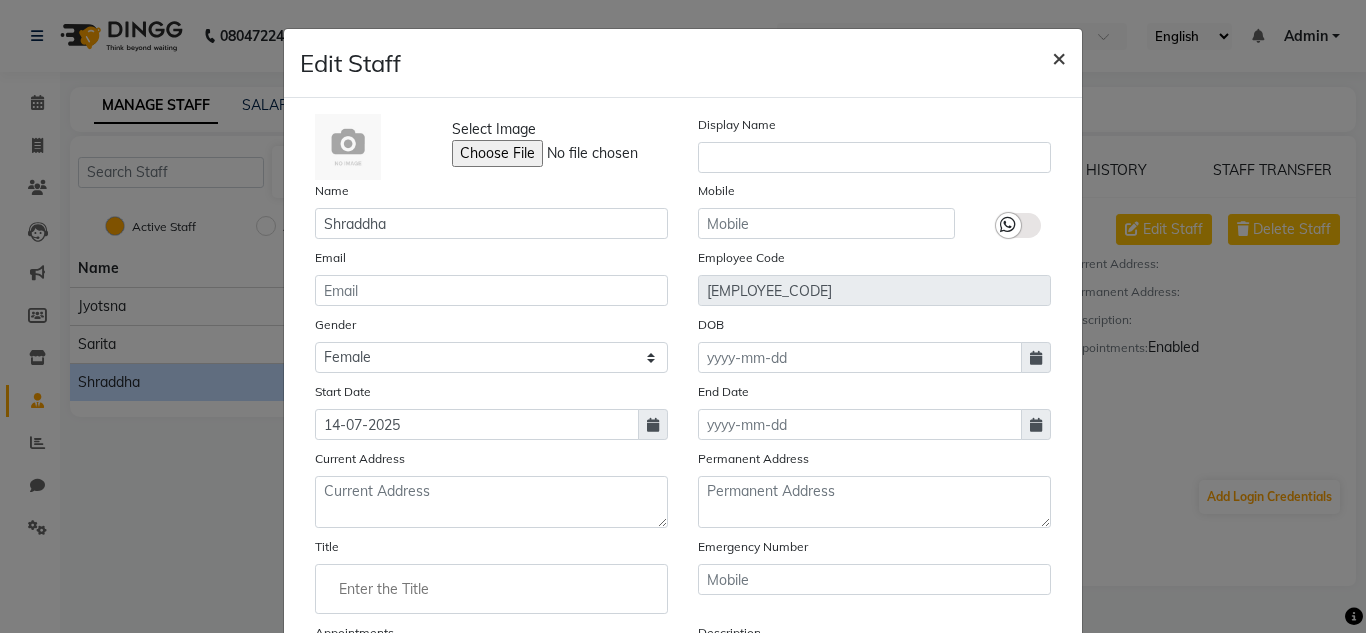 type 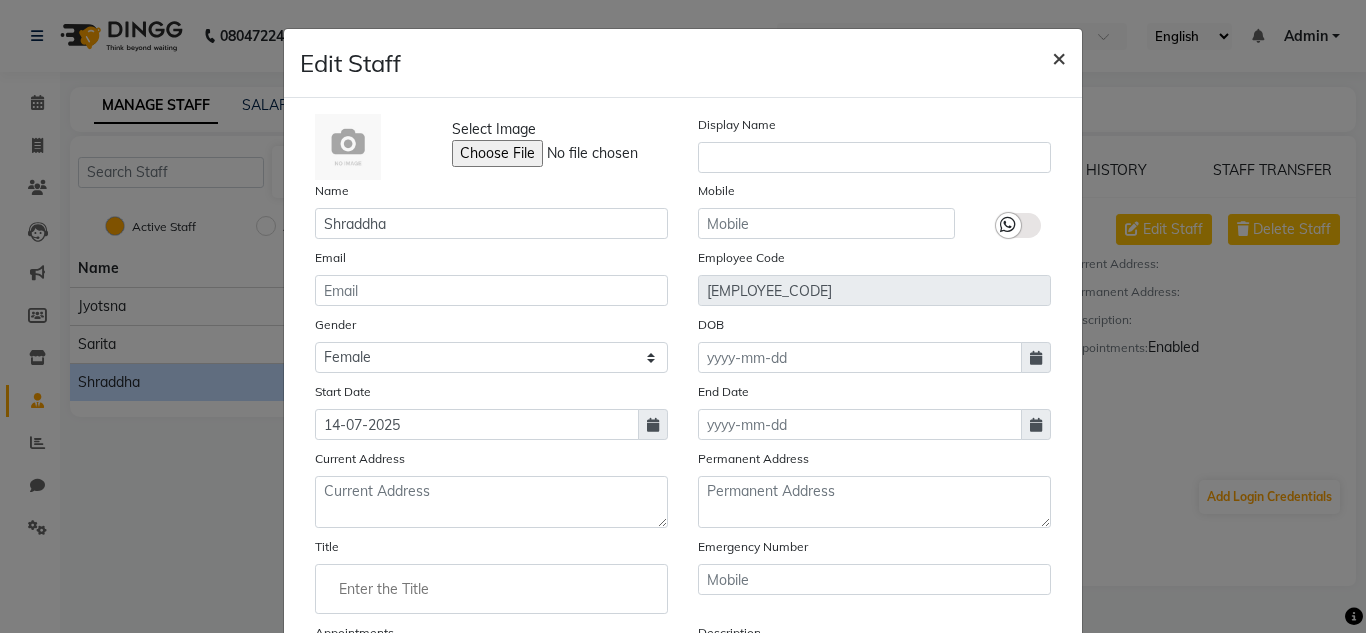 checkbox on "false" 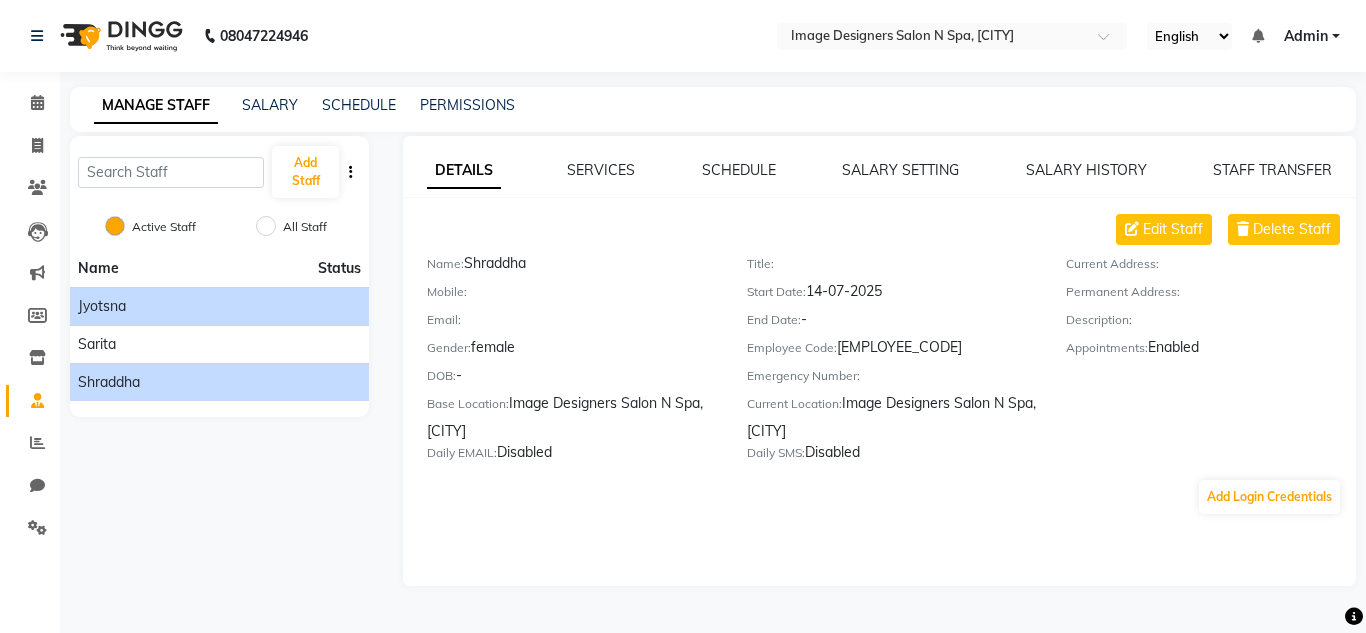 click on "Jyotsna" 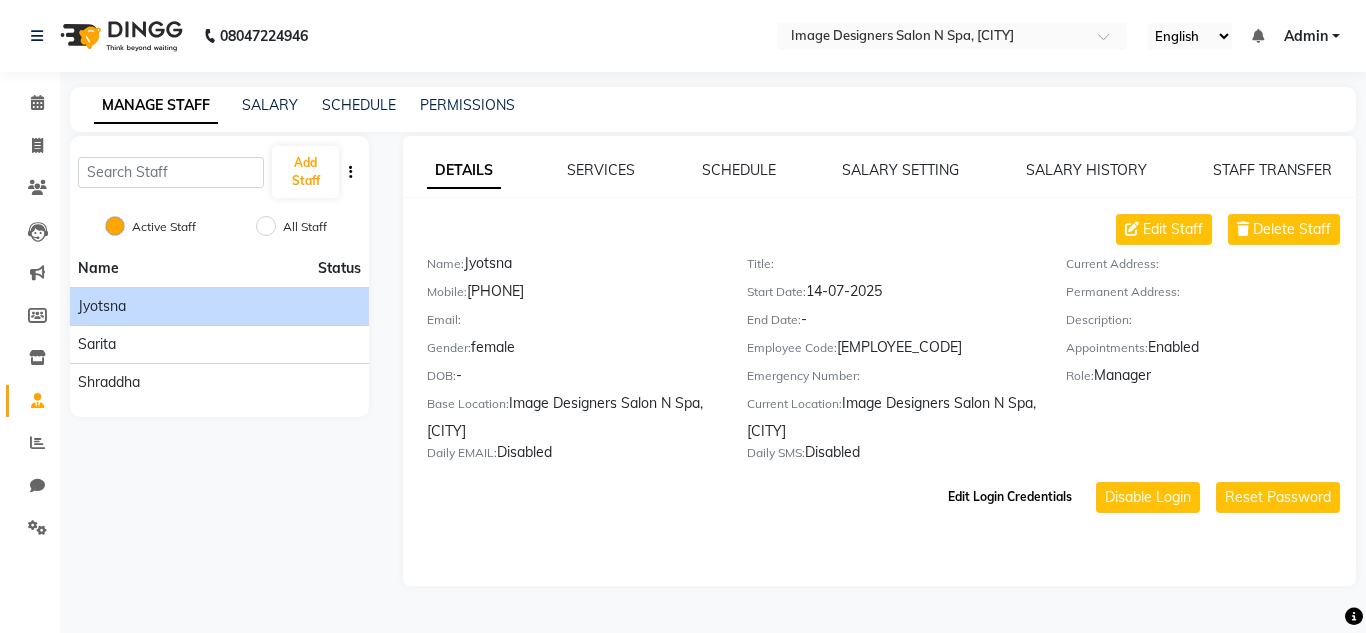 click on "Edit Login Credentials" 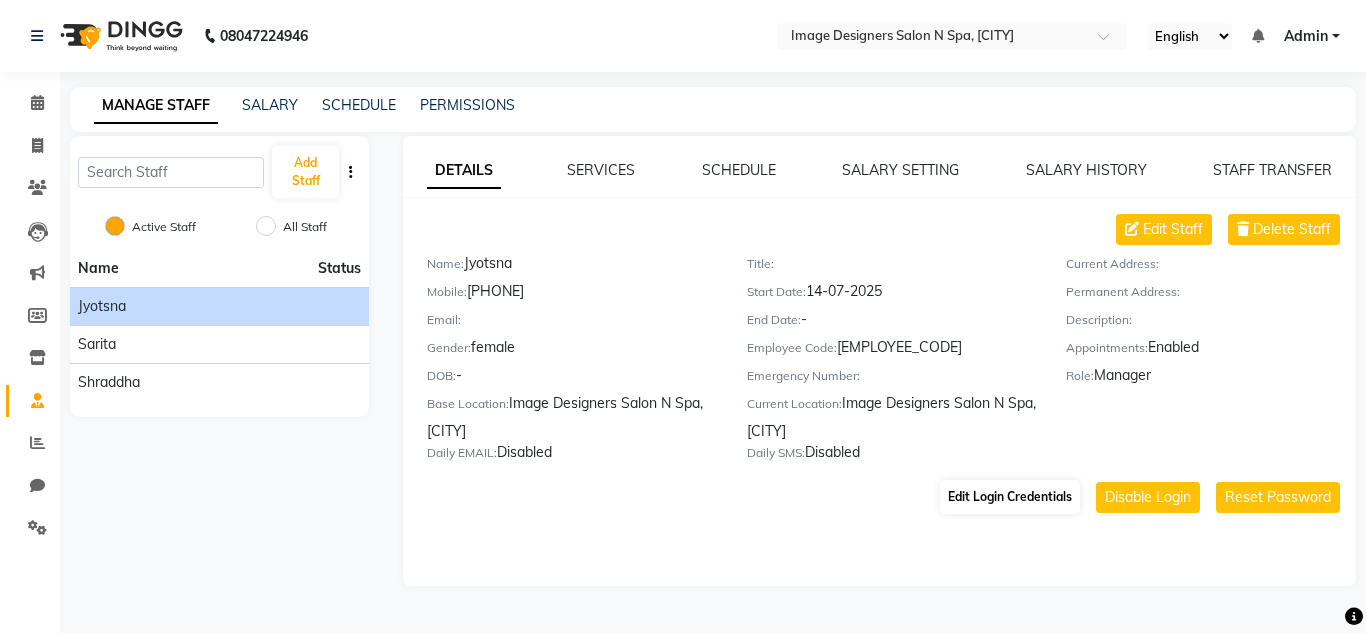 select on "5604" 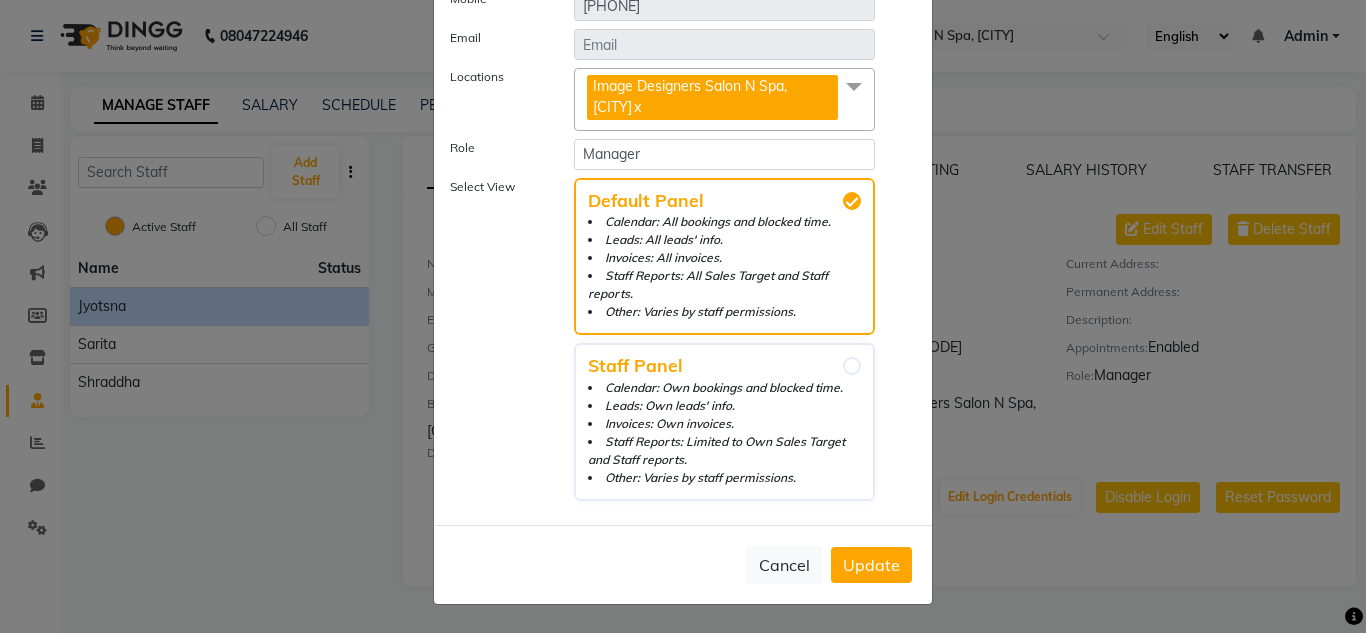 scroll, scrollTop: 0, scrollLeft: 0, axis: both 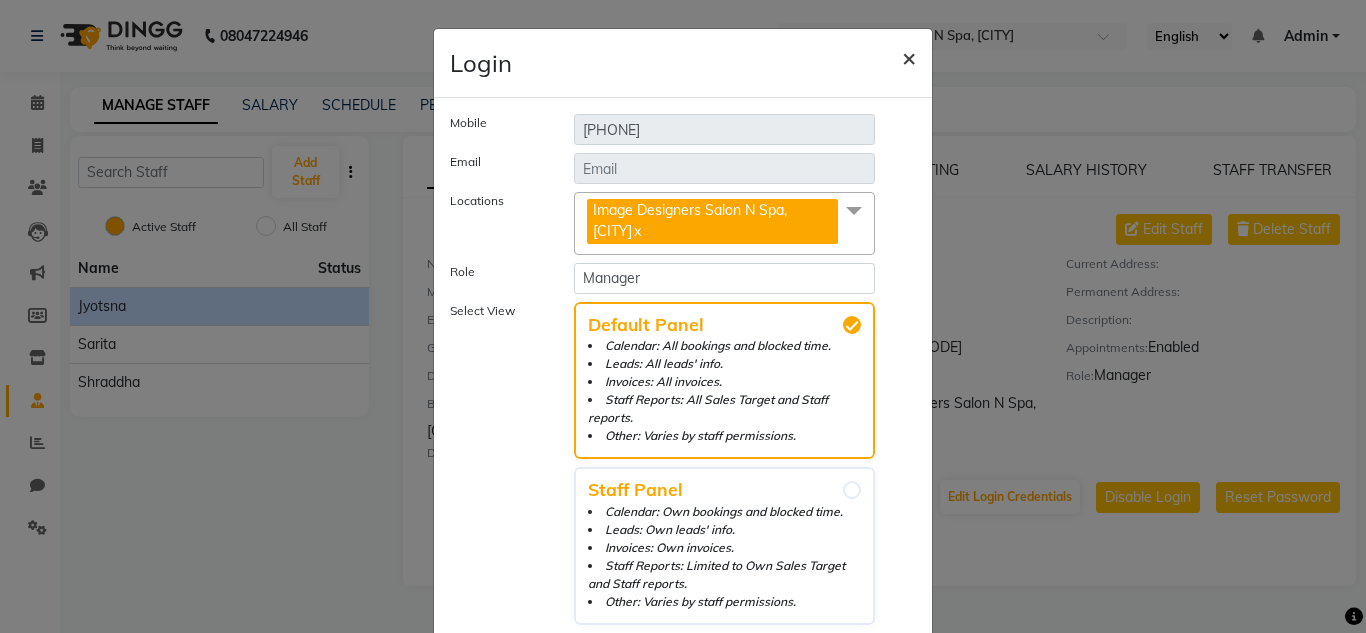 click on "×" 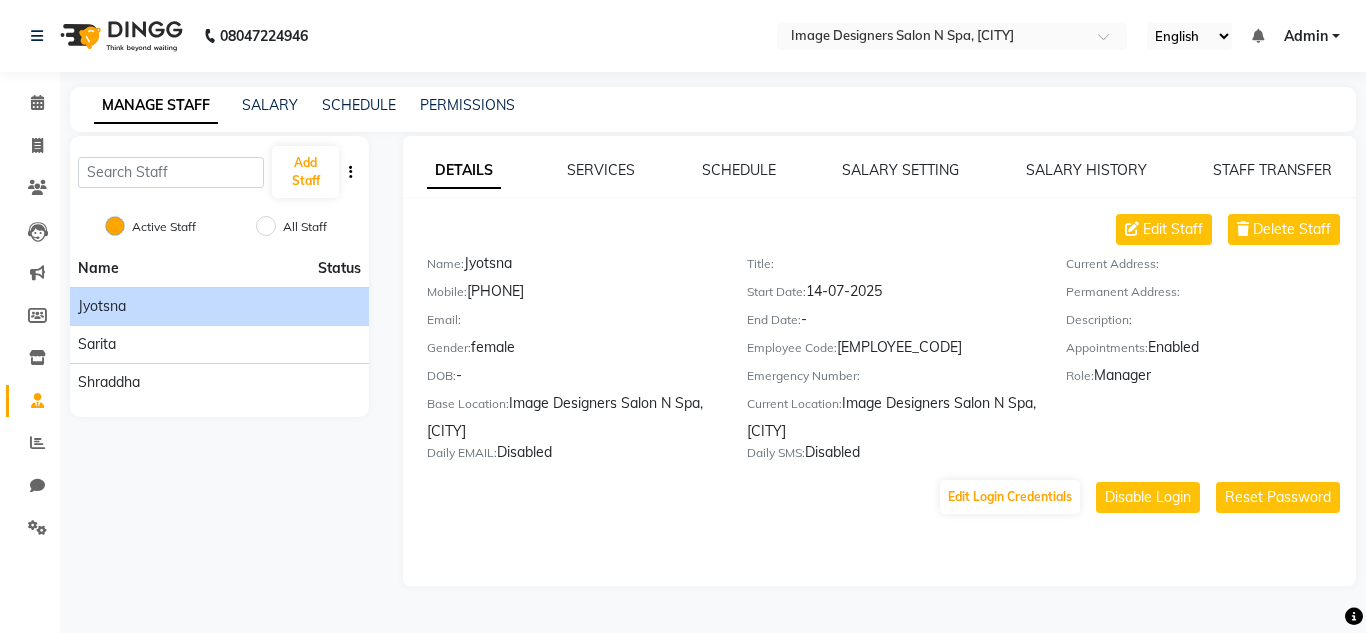 click on "DETAILS SERVICES SCHEDULE SALARY SETTING SALARY HISTORY STAFF TRANSFER Edit Staff Delete Staff Name: Jyotsna Mobile: [PHONE] Email: Gender: female DOB: - Base Location: Image Designers Salon N Spa, [CITY] Daily EMAIL: Disabled Title: Start Date: 14-07-2025 End Date: - Employee Code: [EMPLOYEE_CODE] Emergency Number: Current Location: Image Designers Salon N Spa, [CITY] Daily SMS: Disabled Current Address: Permanent Address: Description: Appointments: Enabled Role: Manager Edit Login Credentials Disable Login Reset Password" 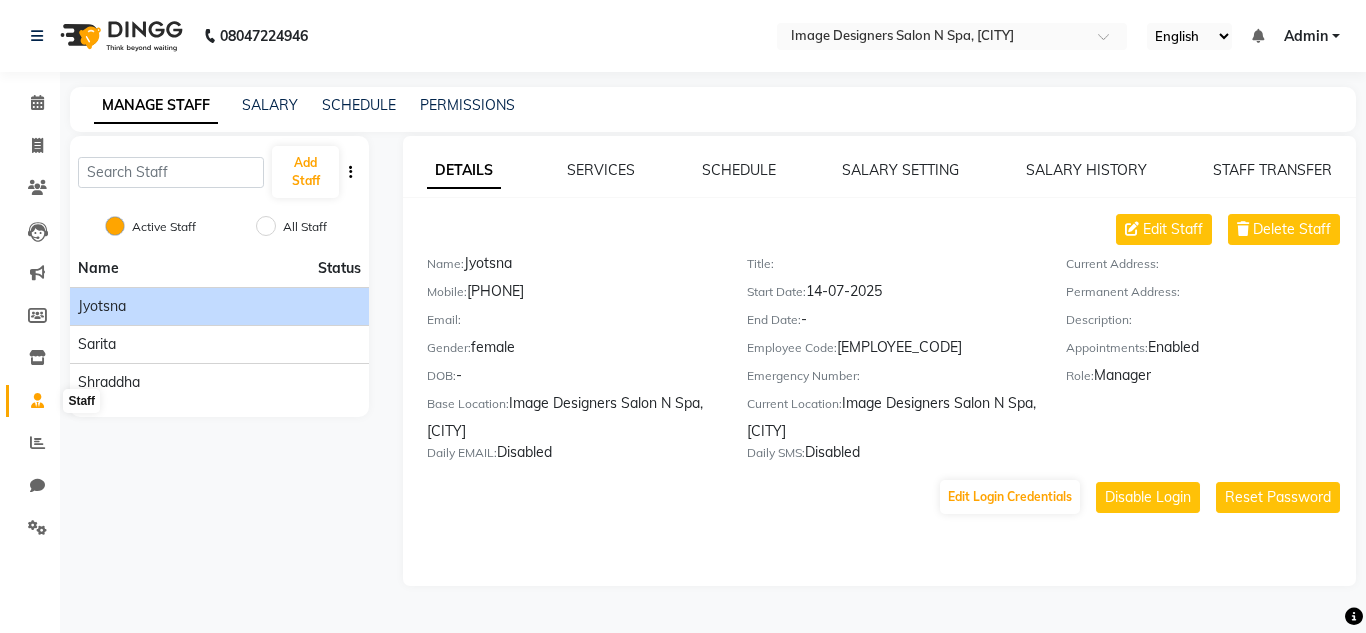 click 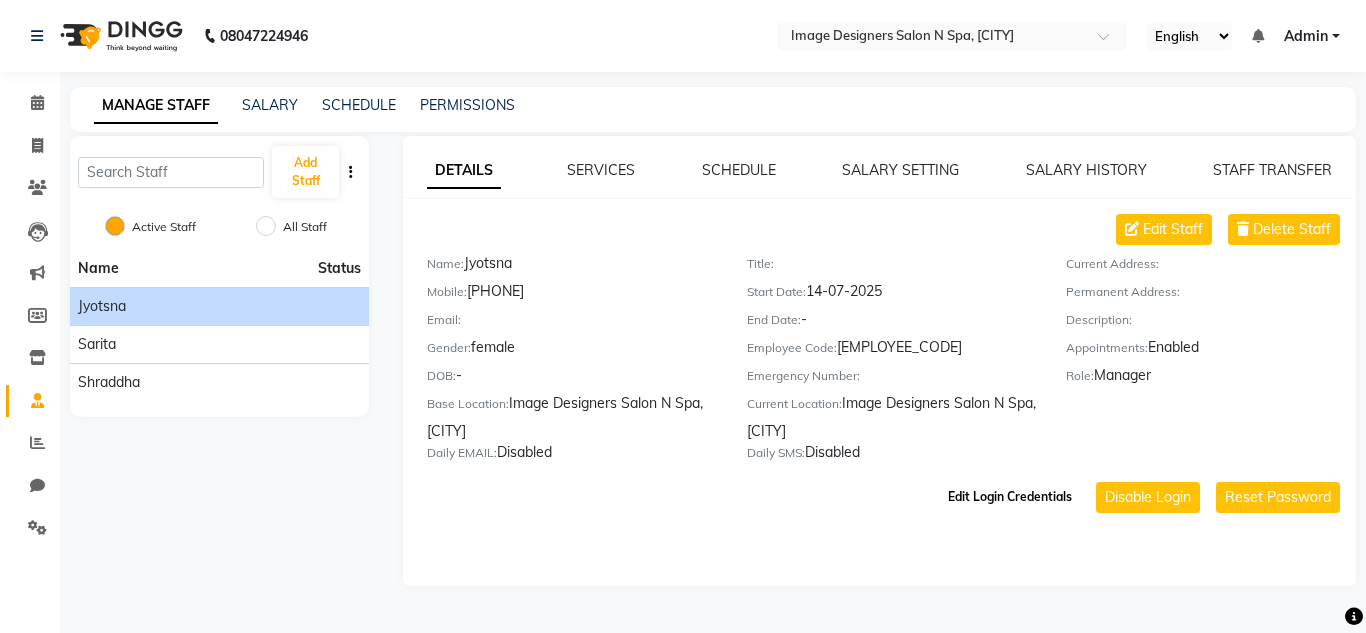 click on "Edit Login Credentials" 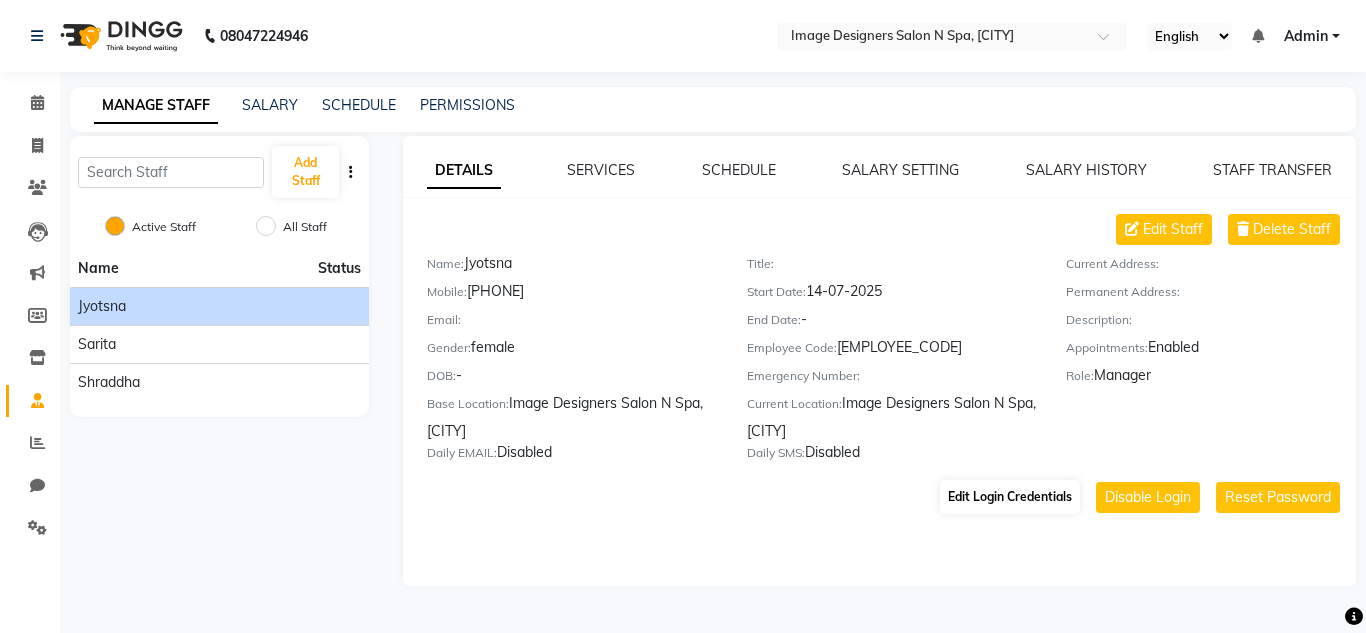 select on "5604" 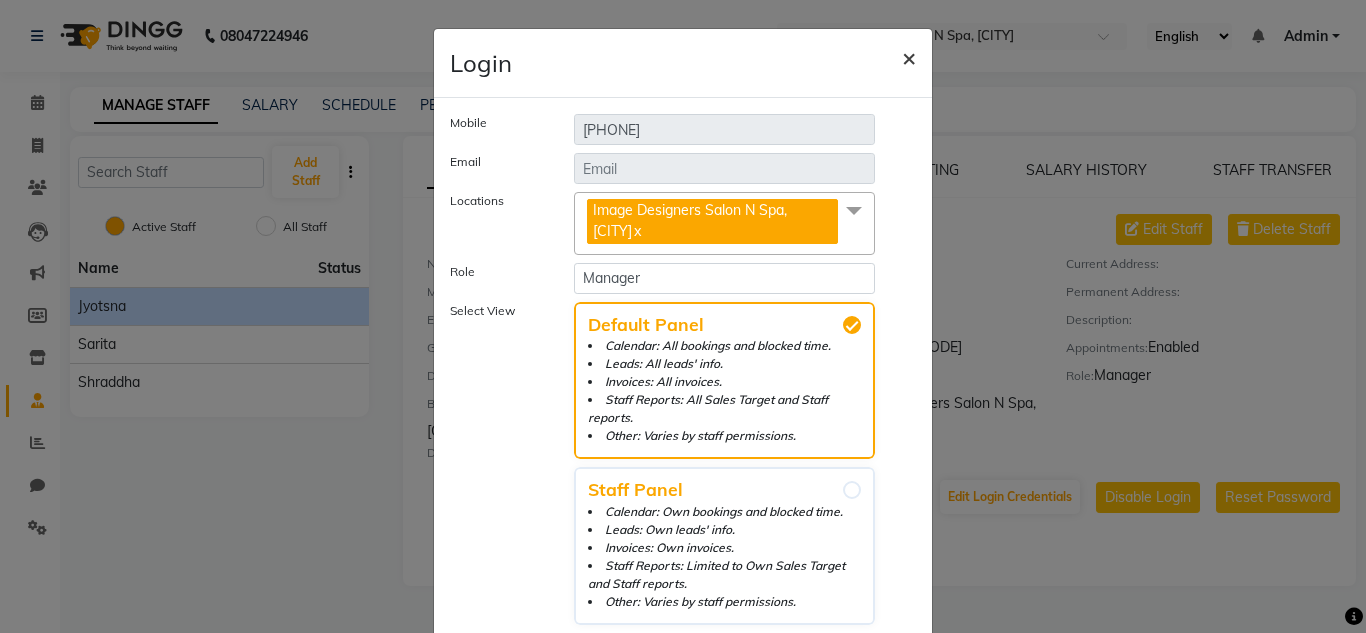click on "×" 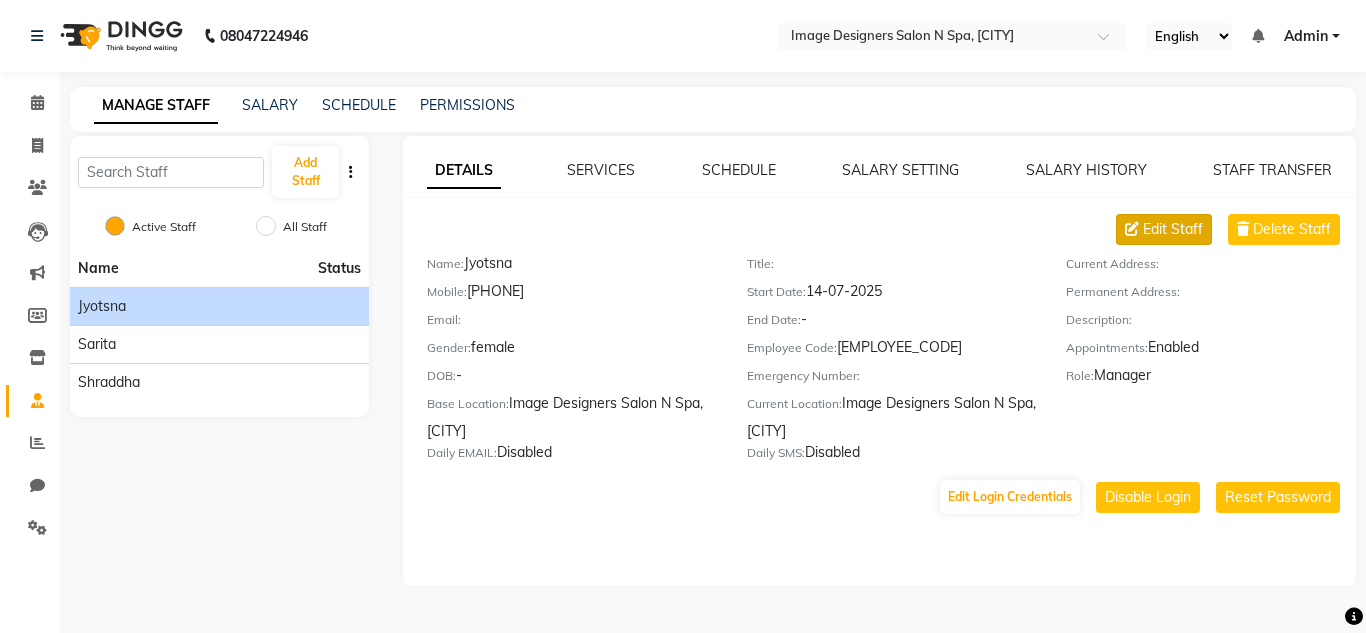click on "Edit Staff" 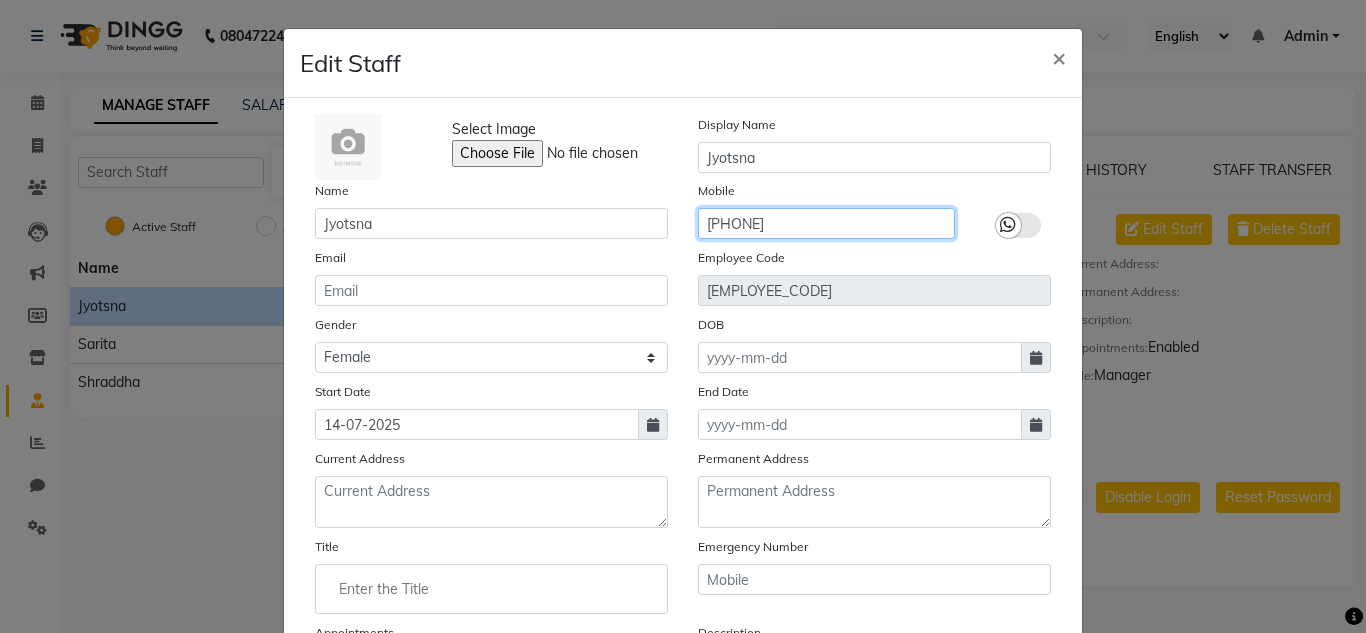 click on "[PHONE]" 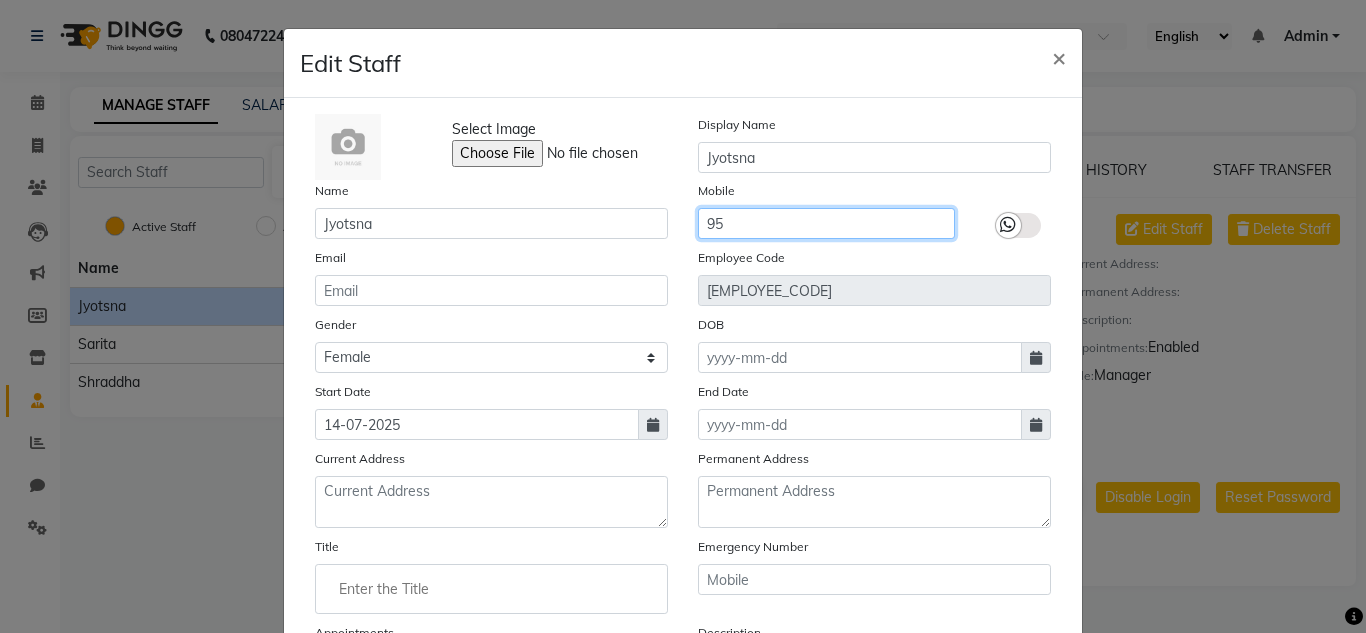 type on "9" 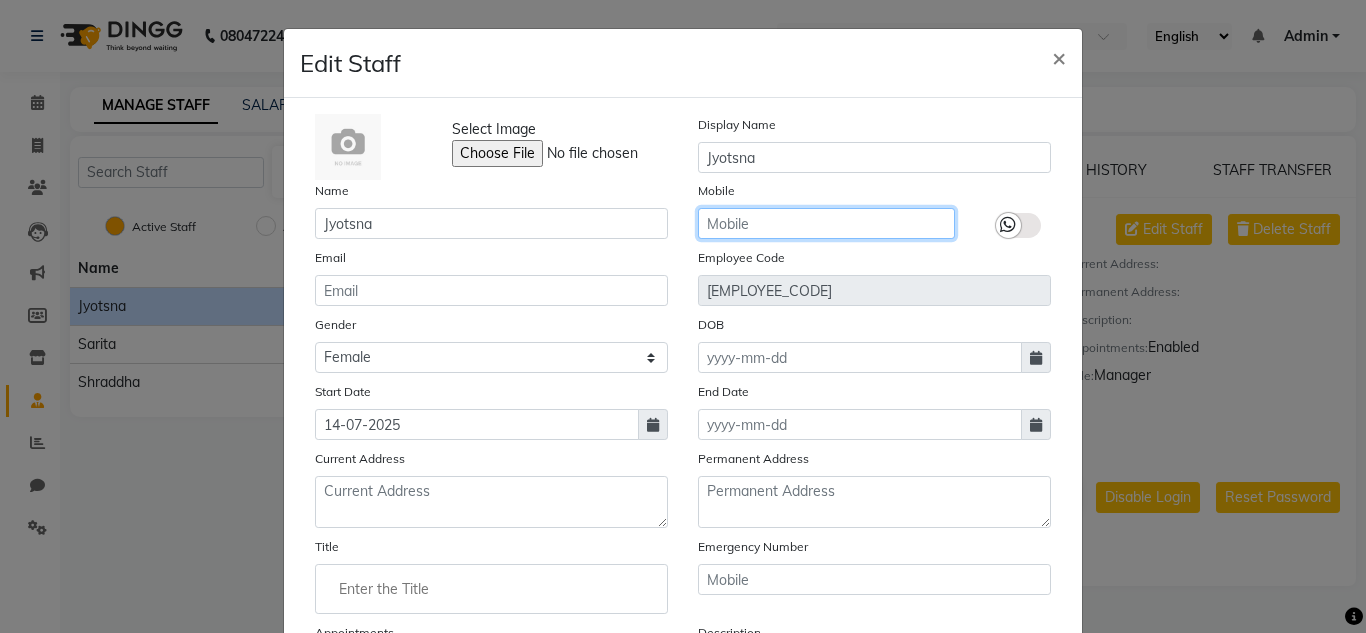 type on "8" 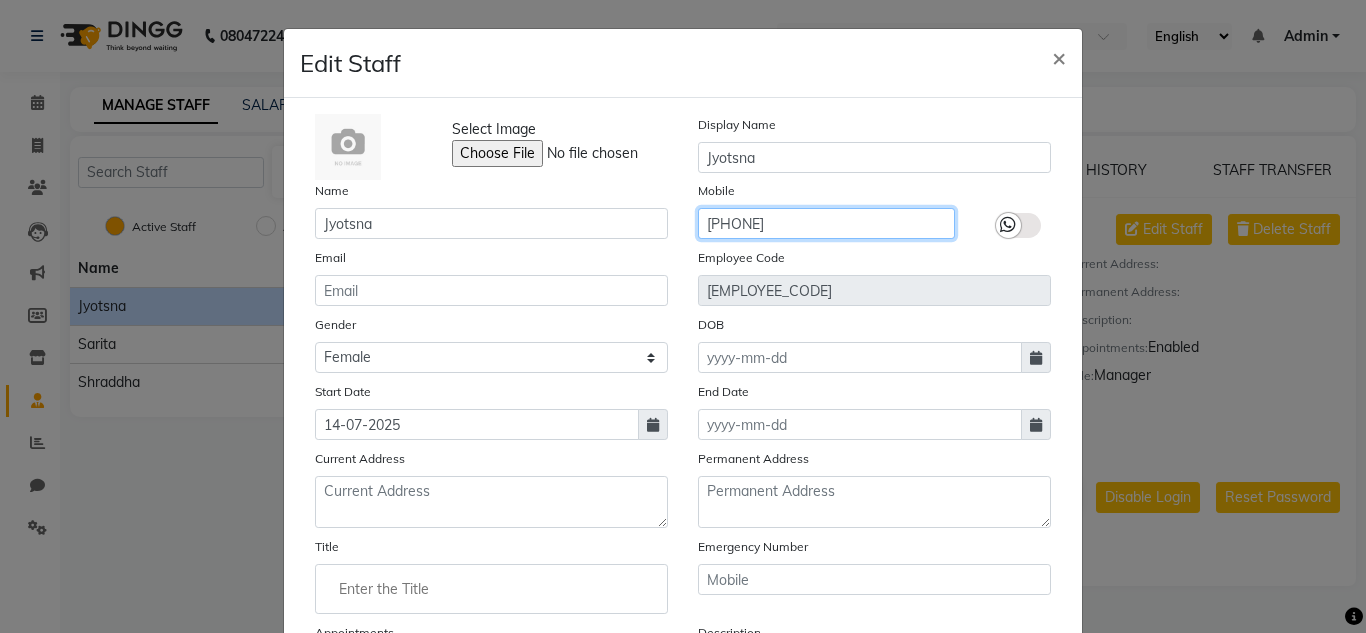 type on "[PHONE]" 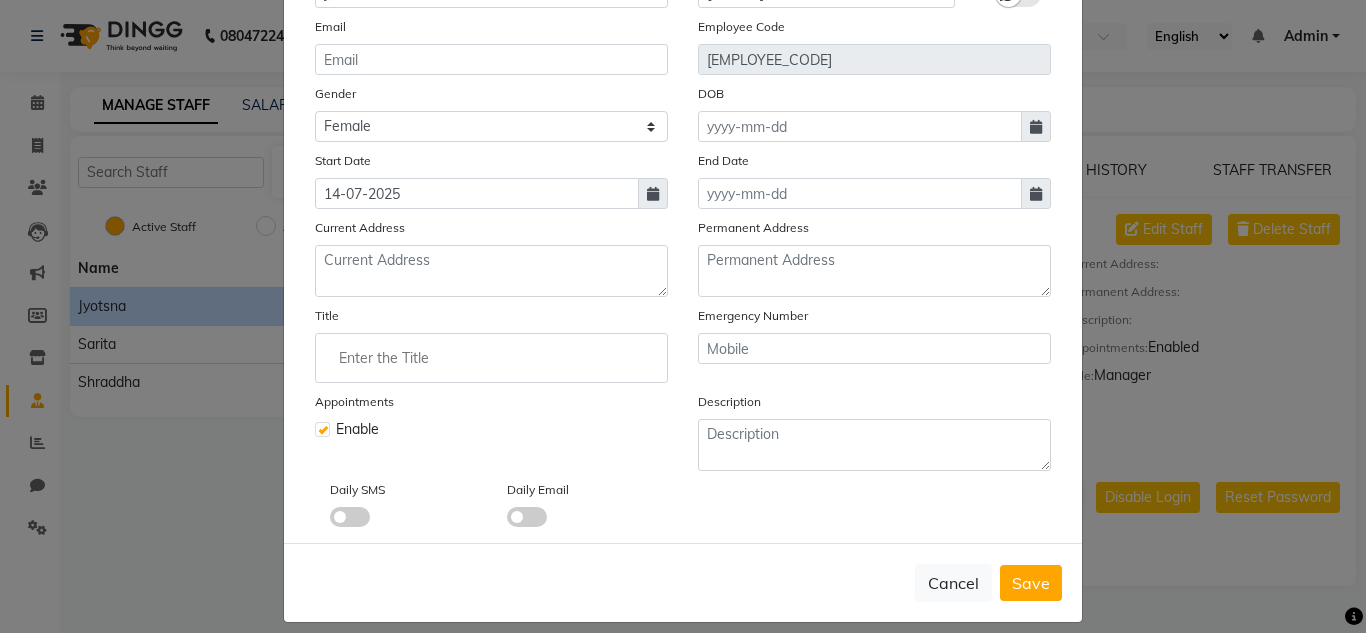 scroll, scrollTop: 233, scrollLeft: 0, axis: vertical 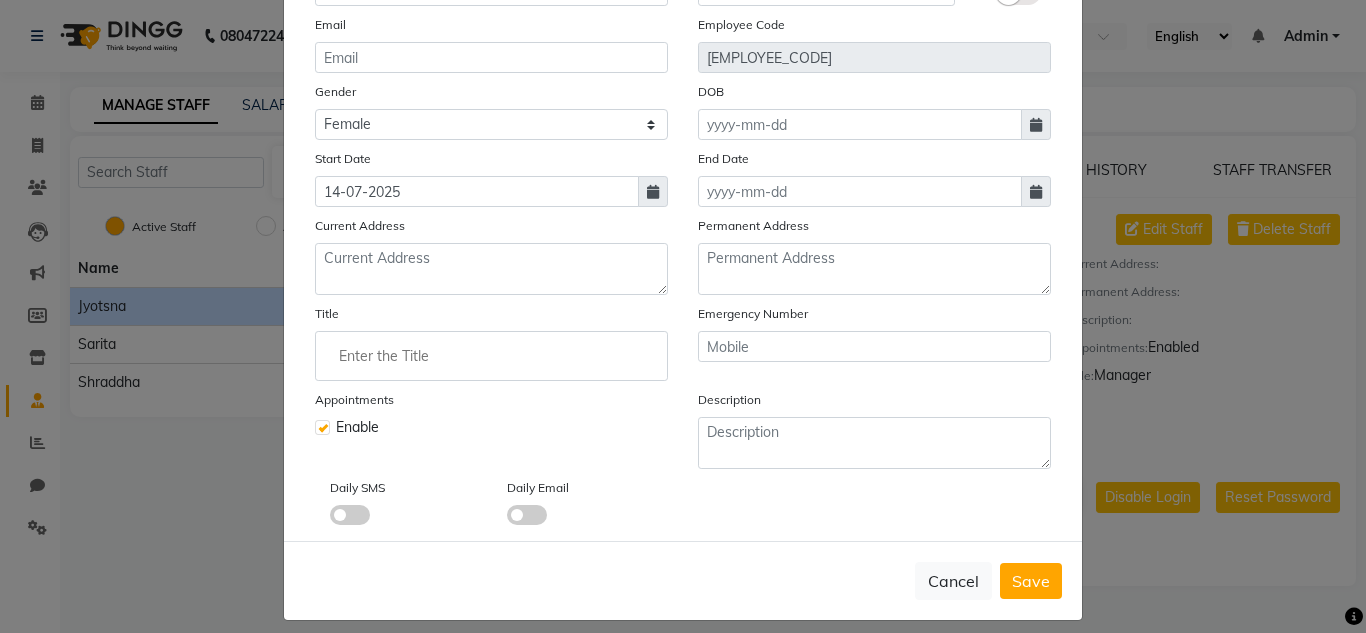 click 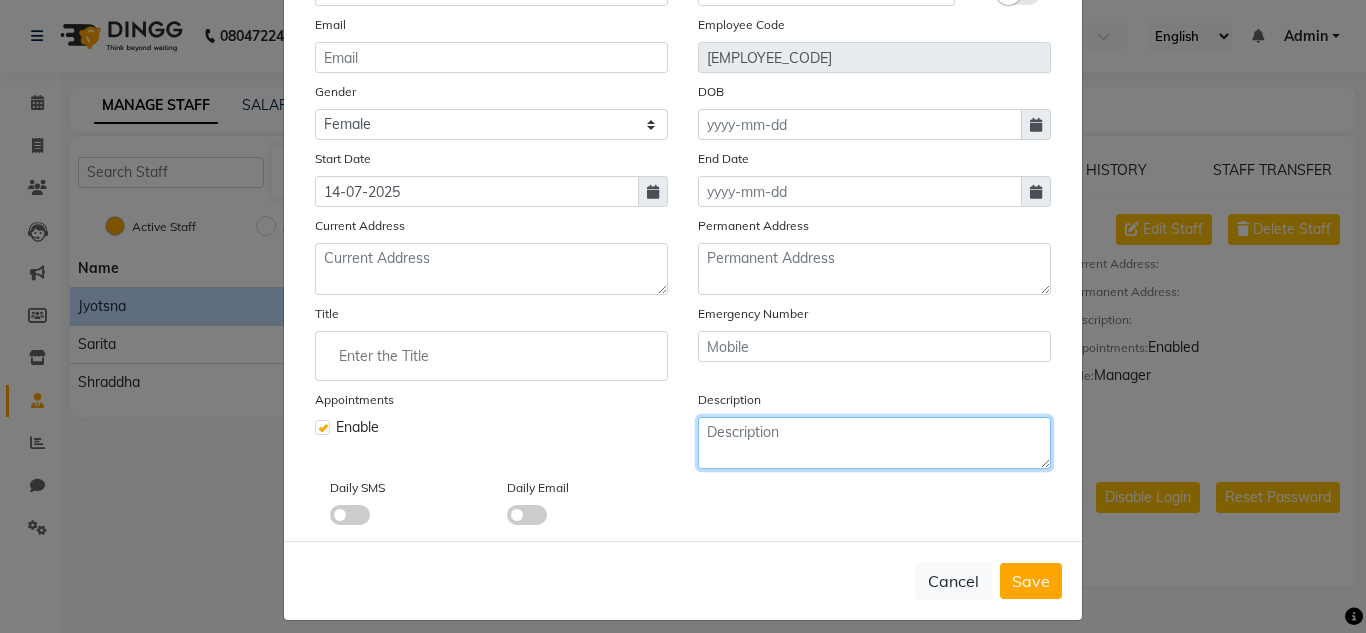 click 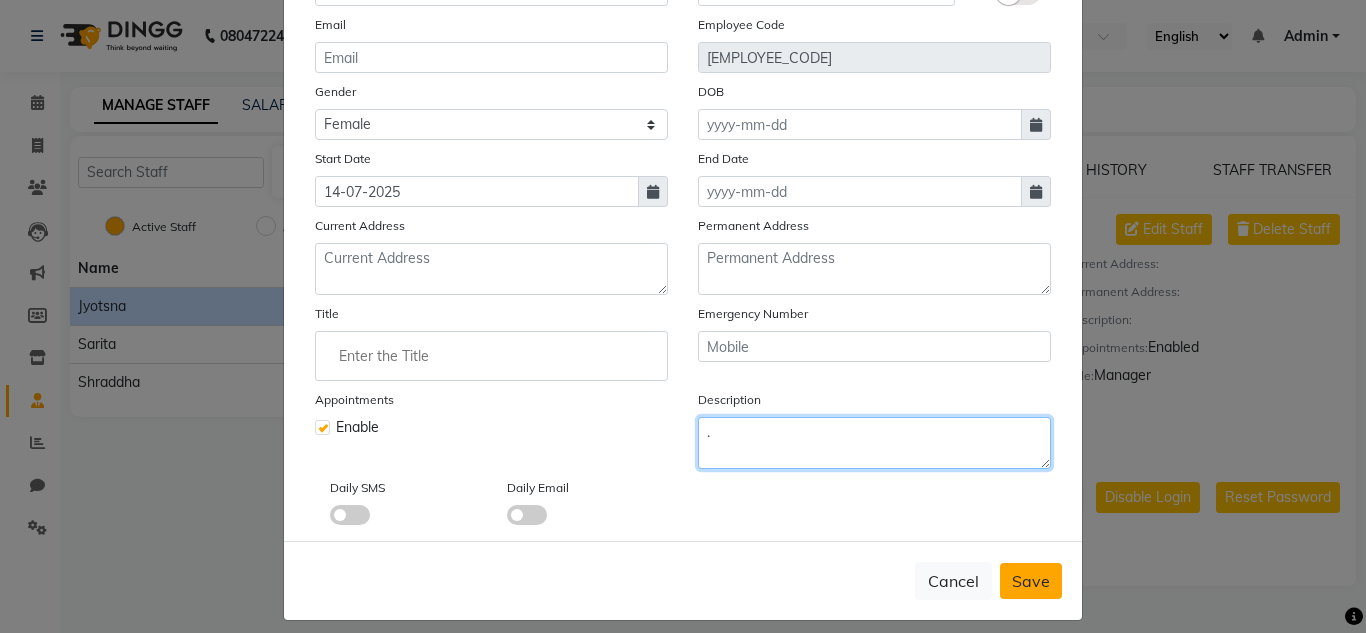 type on "." 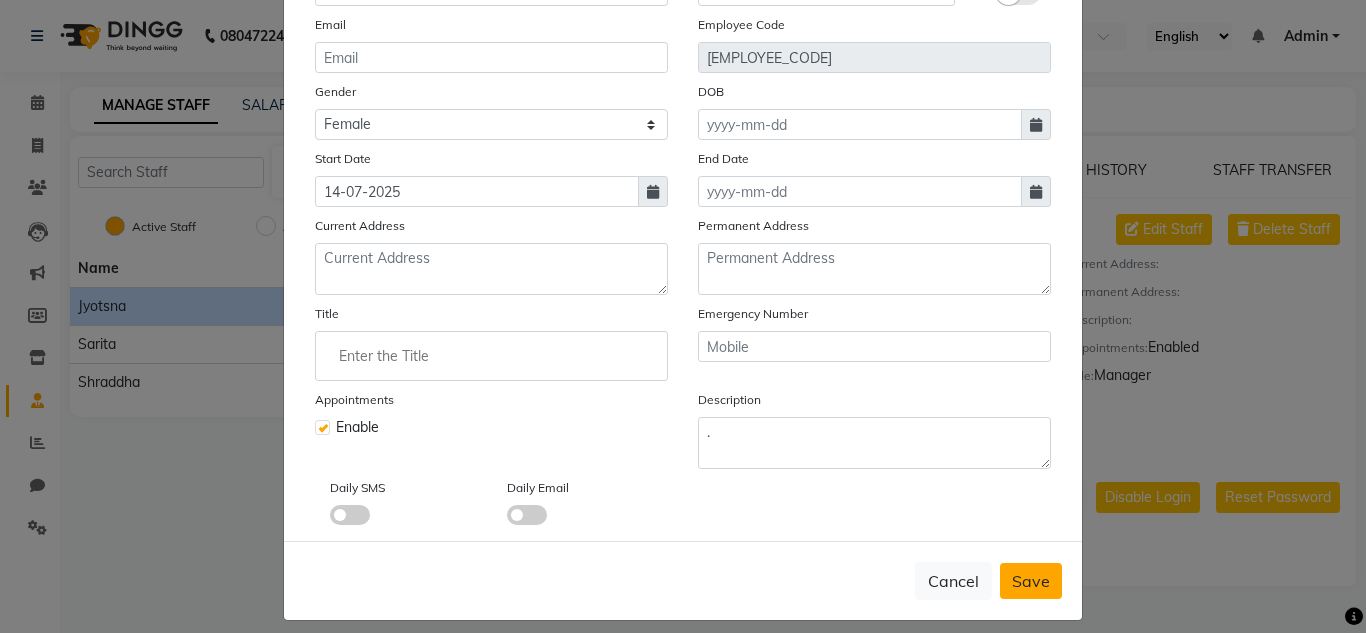 click on "Save" at bounding box center [1031, 581] 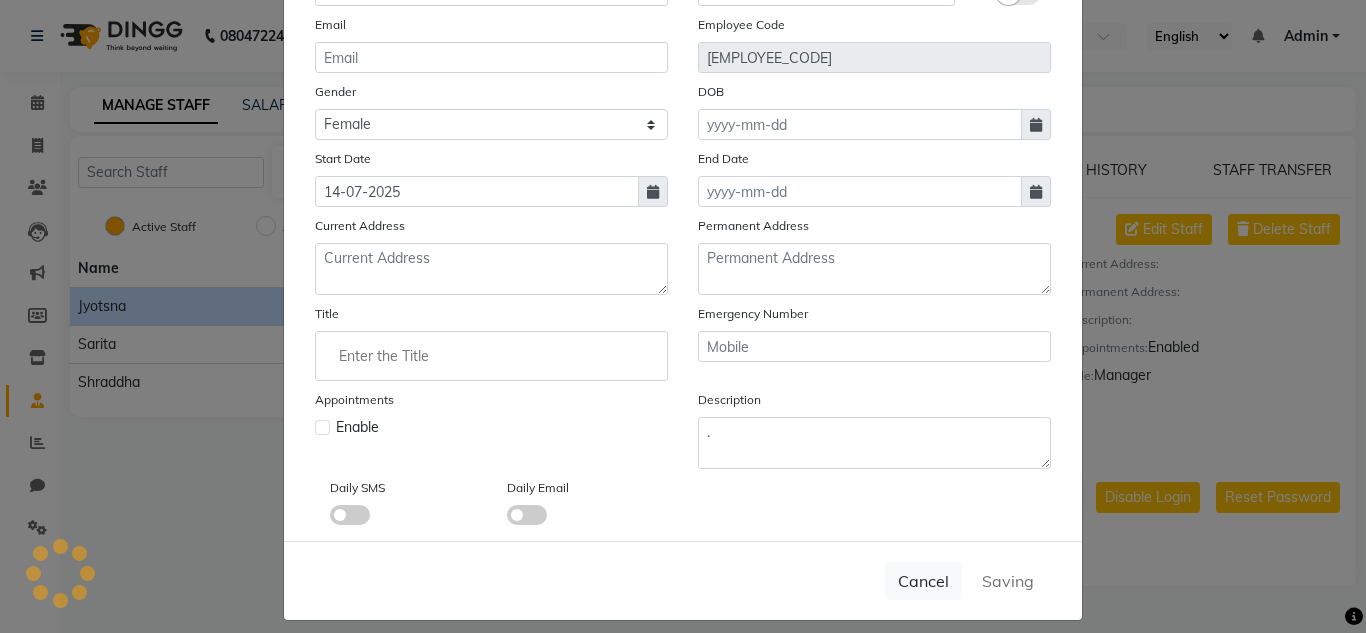 type 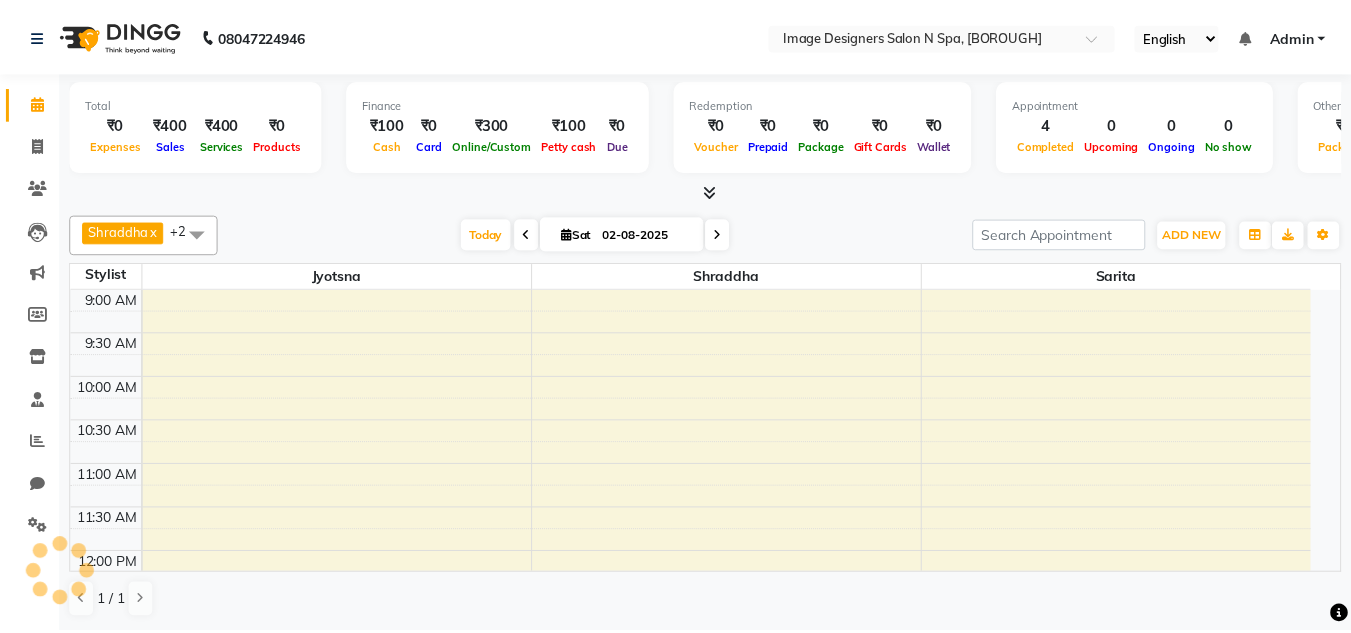scroll, scrollTop: 0, scrollLeft: 0, axis: both 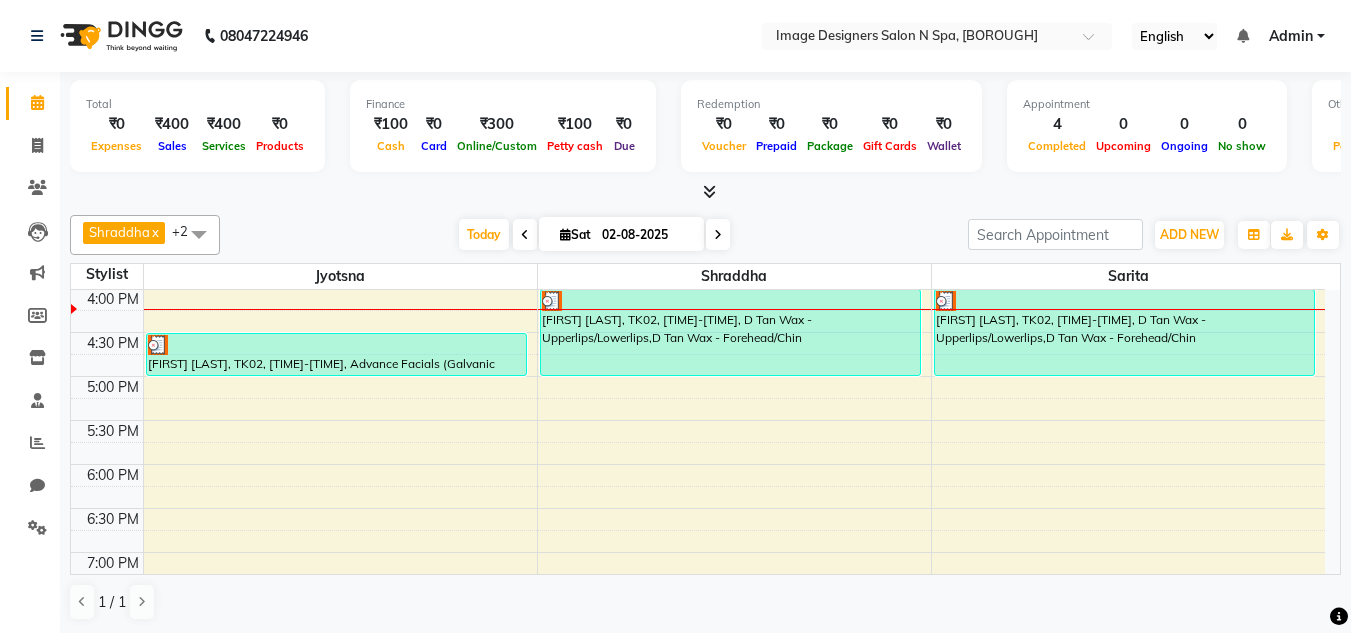 click on "Admin" at bounding box center [1291, 36] 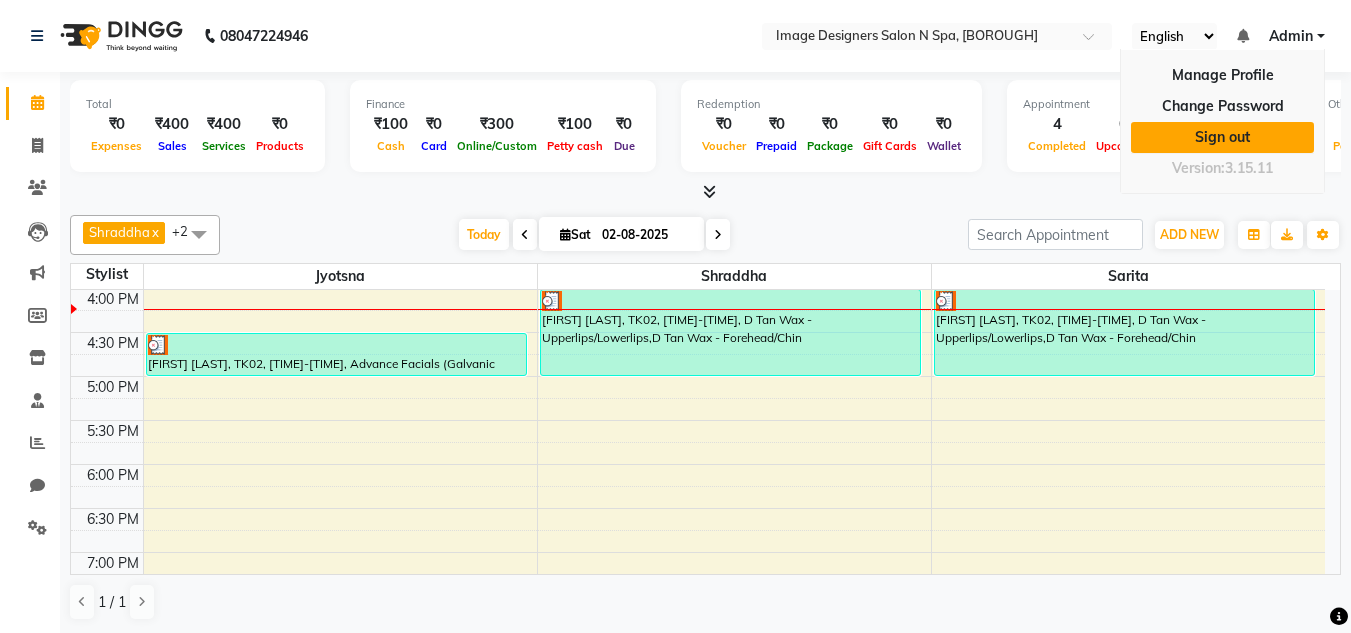 click on "Sign out" at bounding box center [1222, 137] 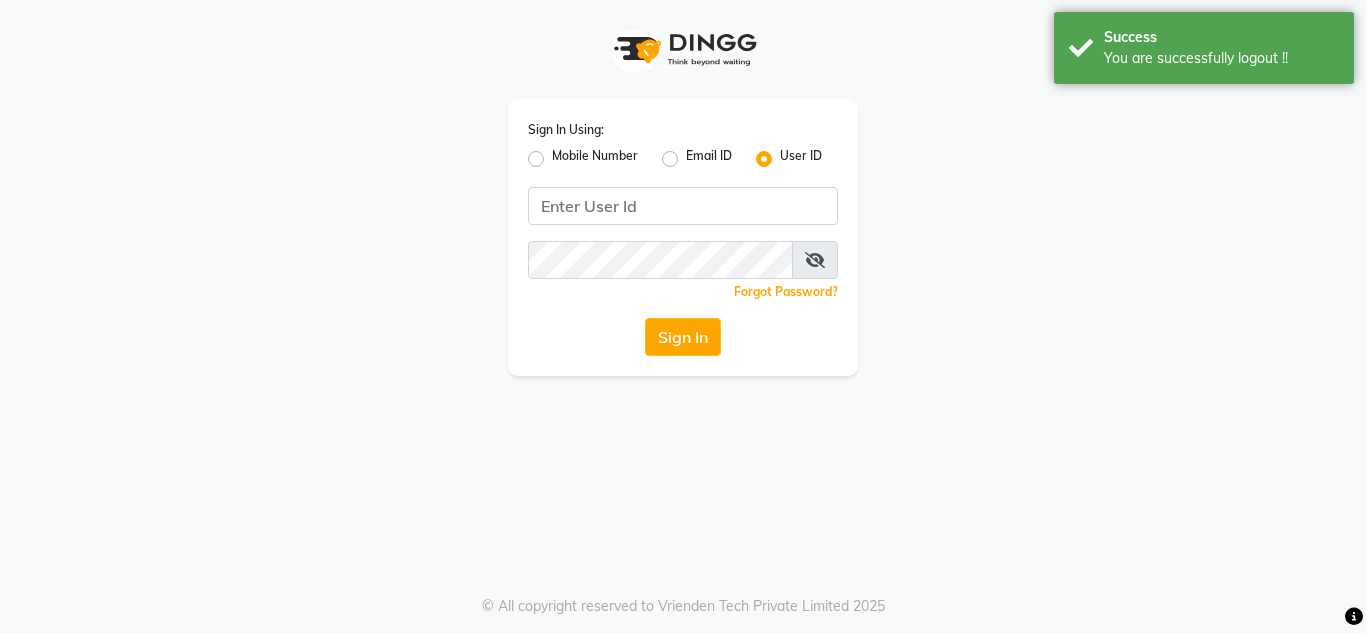 click on "Mobile Number" 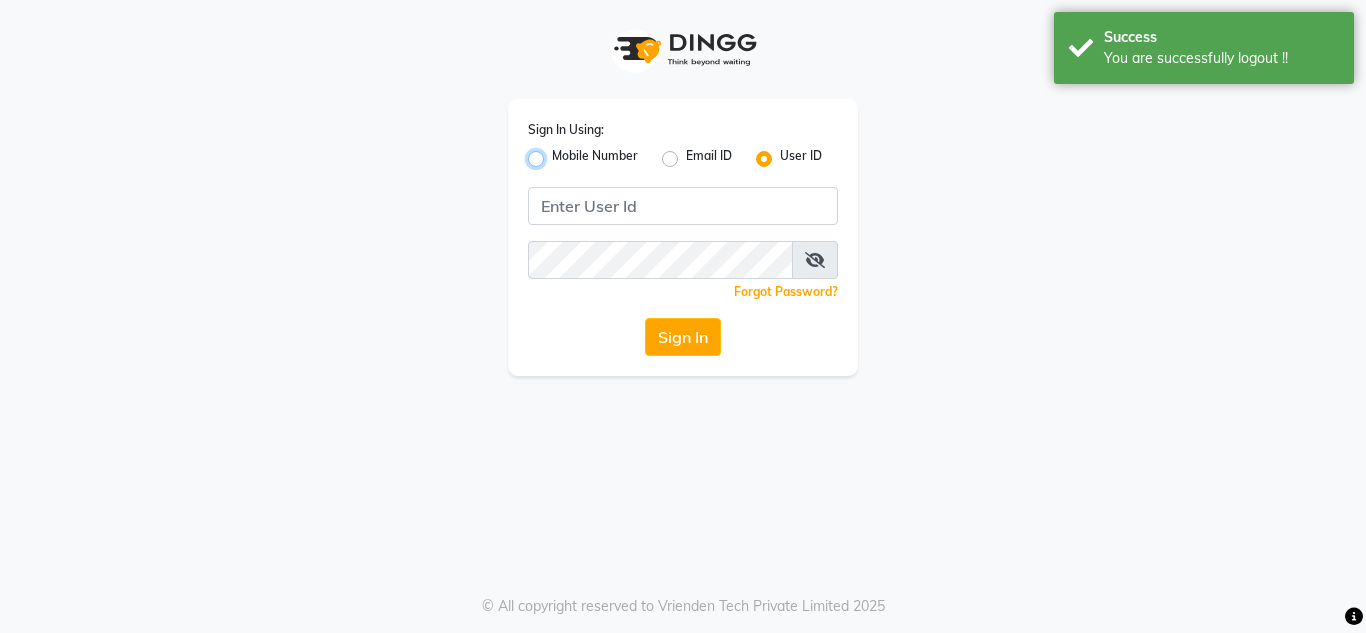 click on "Mobile Number" at bounding box center [558, 153] 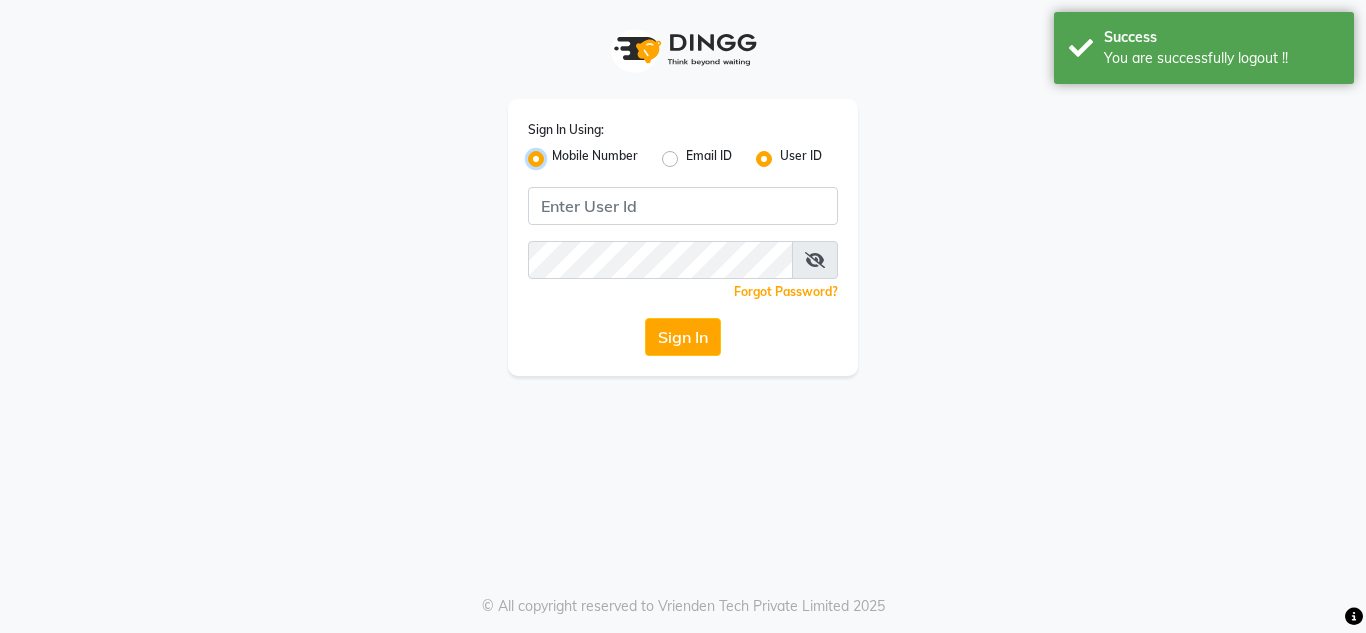 radio on "false" 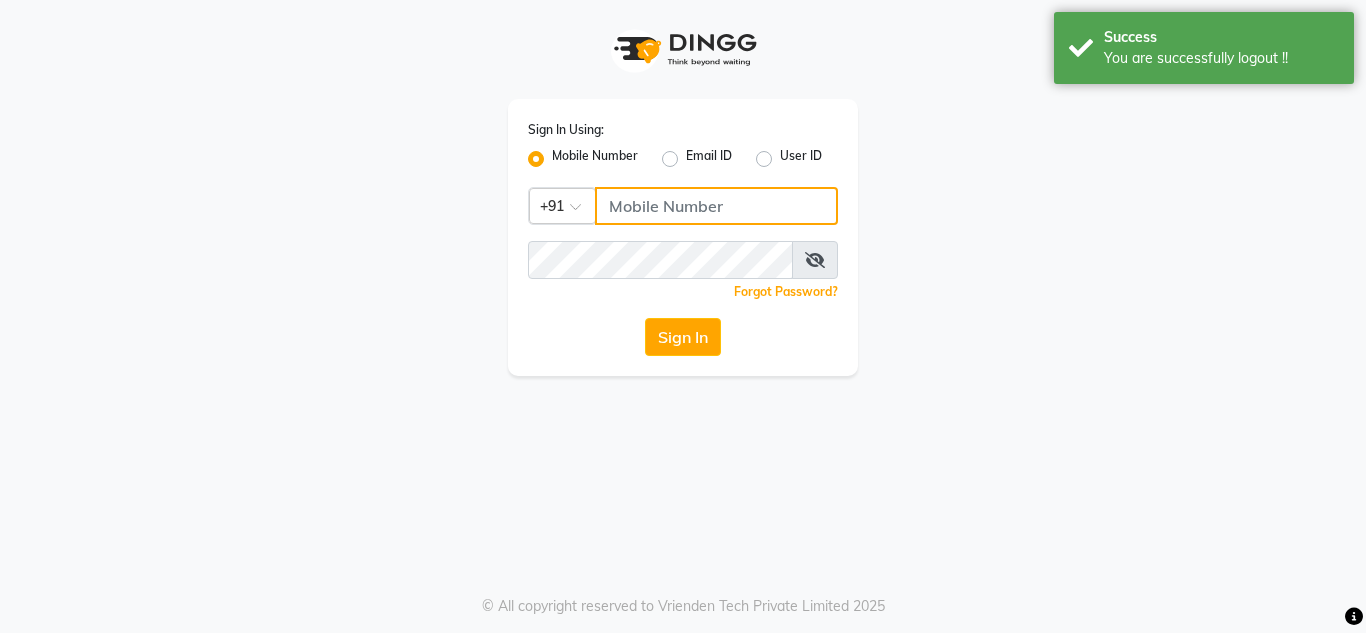 click 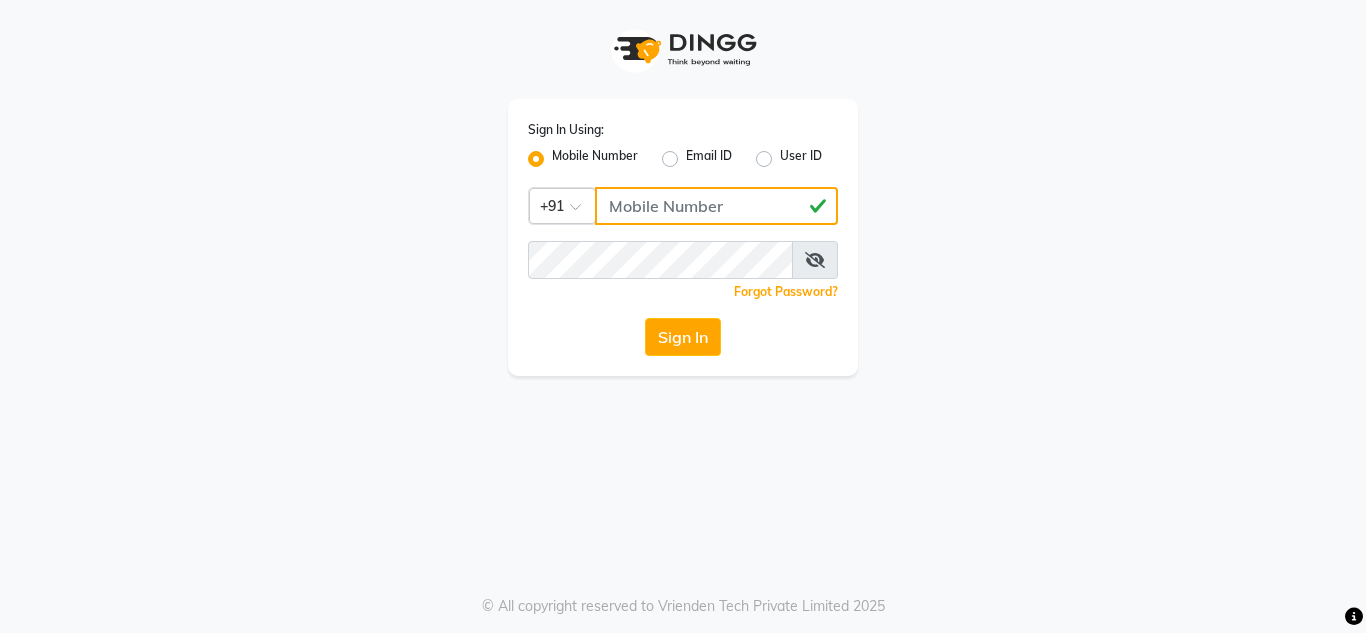 type on "7887915219" 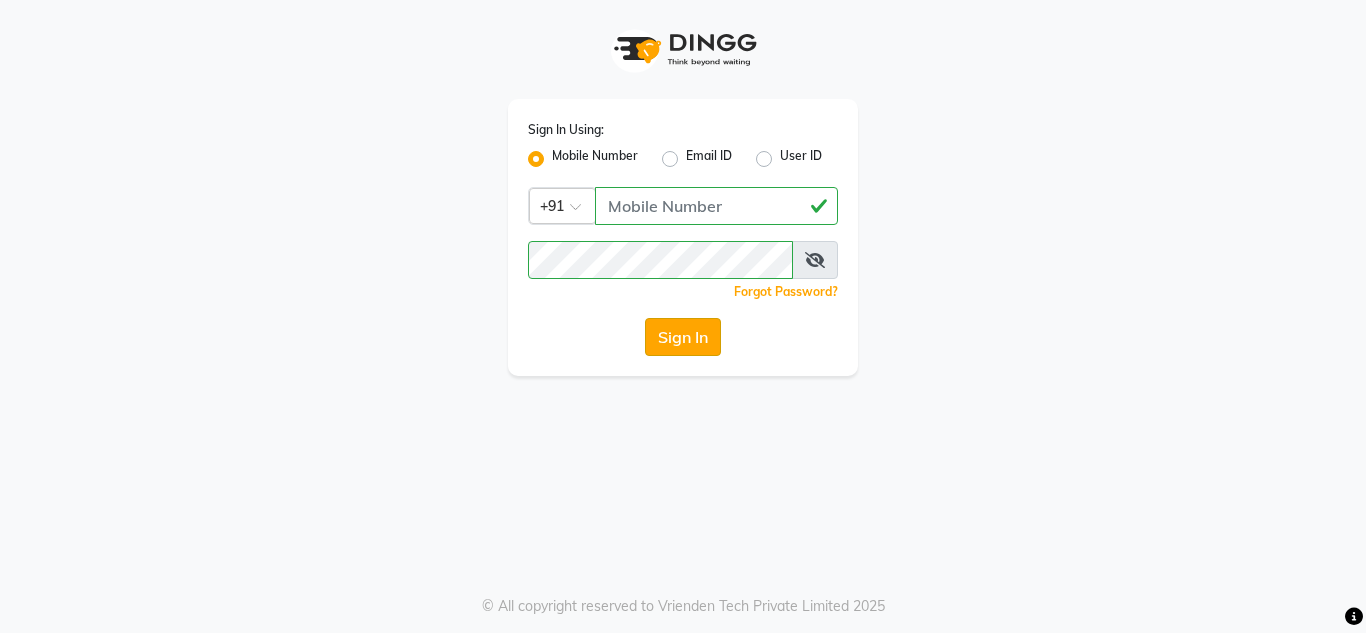click on "Sign In" 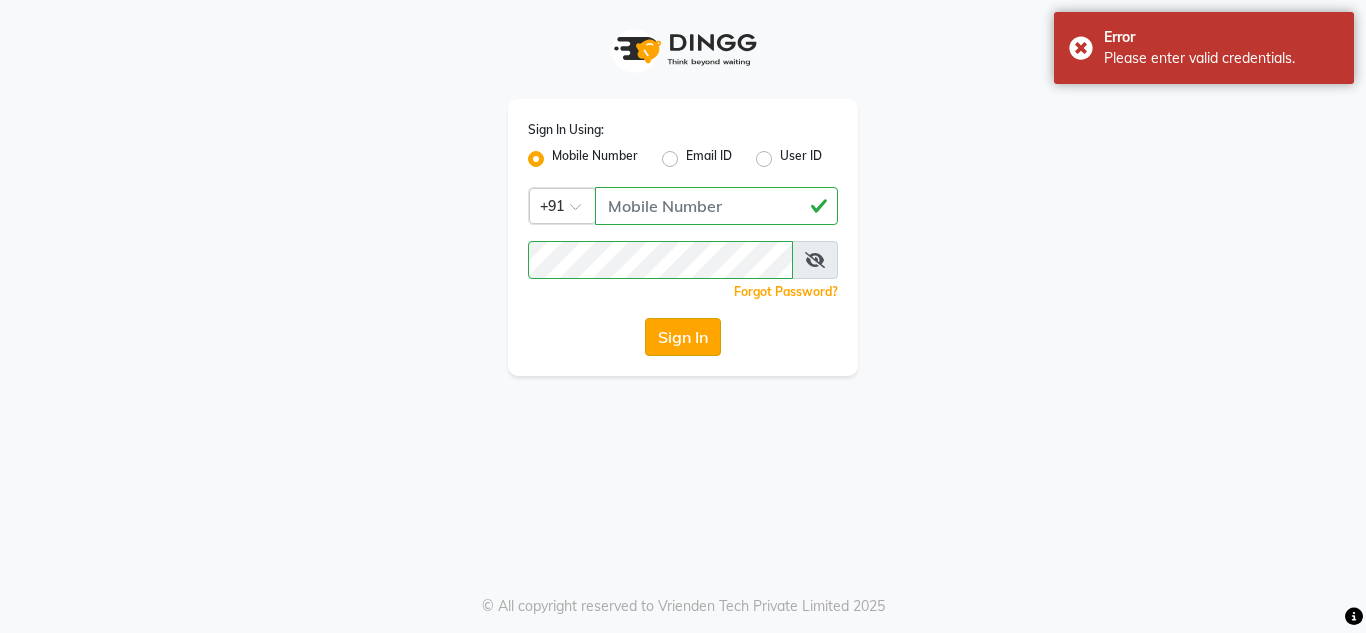 click on "Sign In" 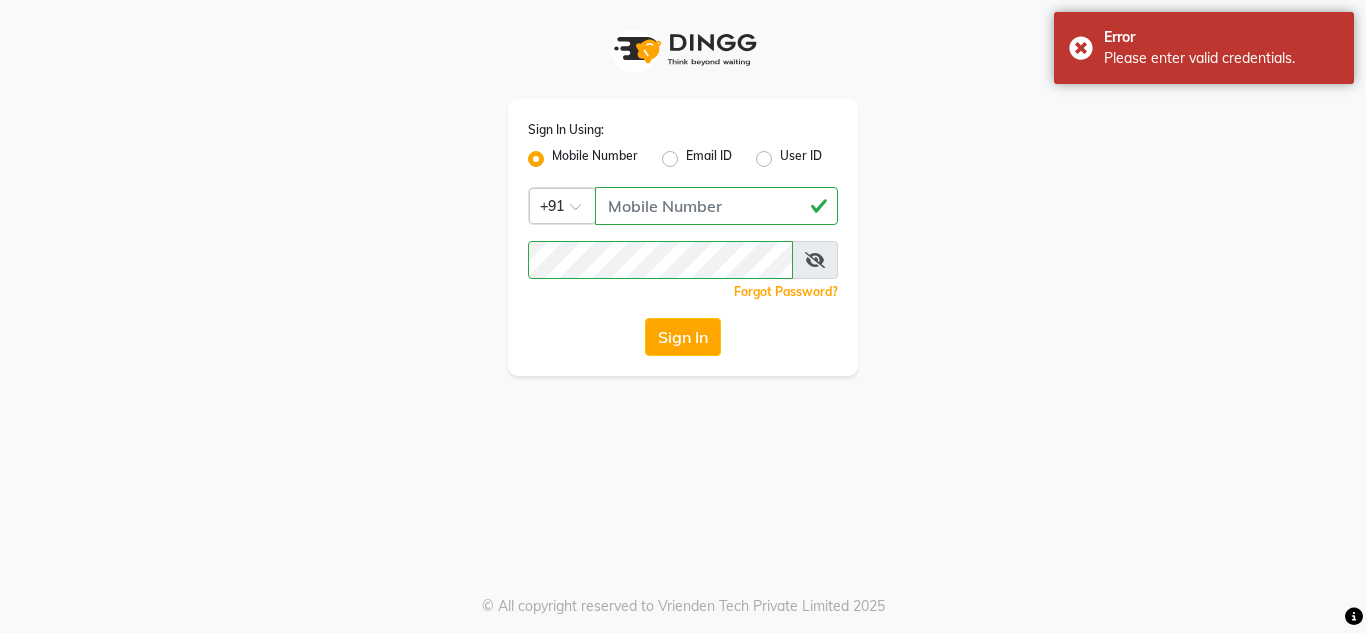 click on "Sign In Using: Mobile Number Email ID User ID Country Code × +91 7887915219  Remember me Forgot Password?  Sign In" 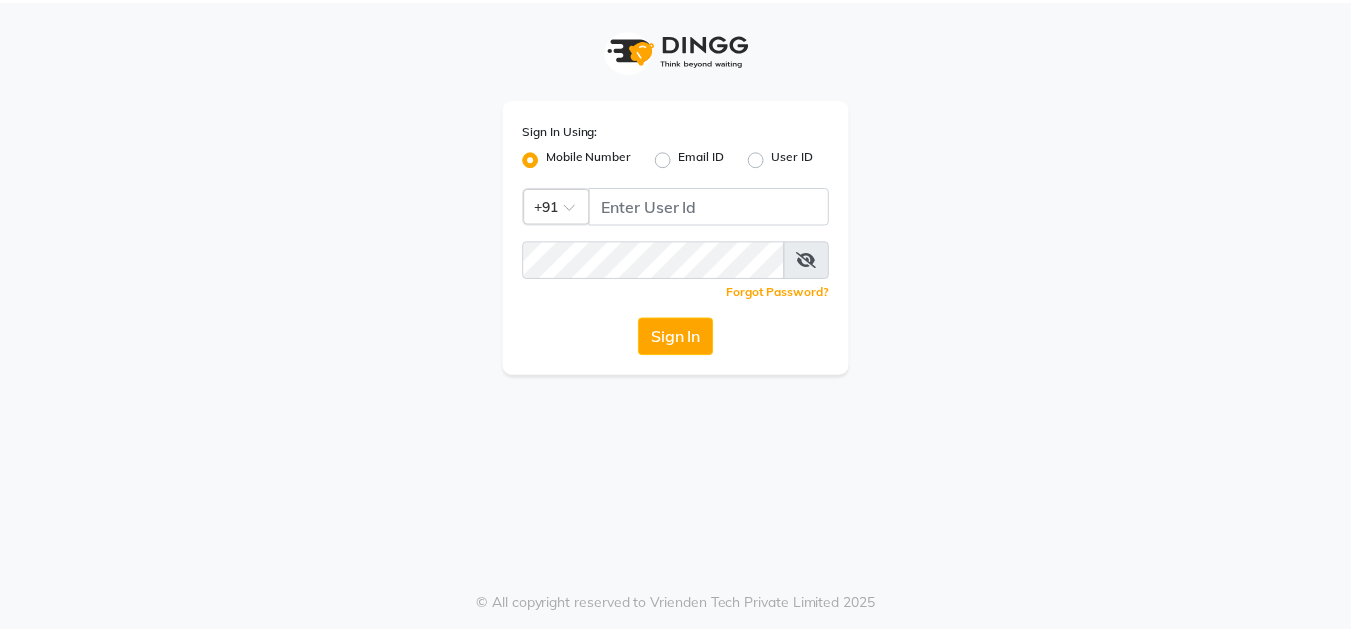 scroll, scrollTop: 0, scrollLeft: 0, axis: both 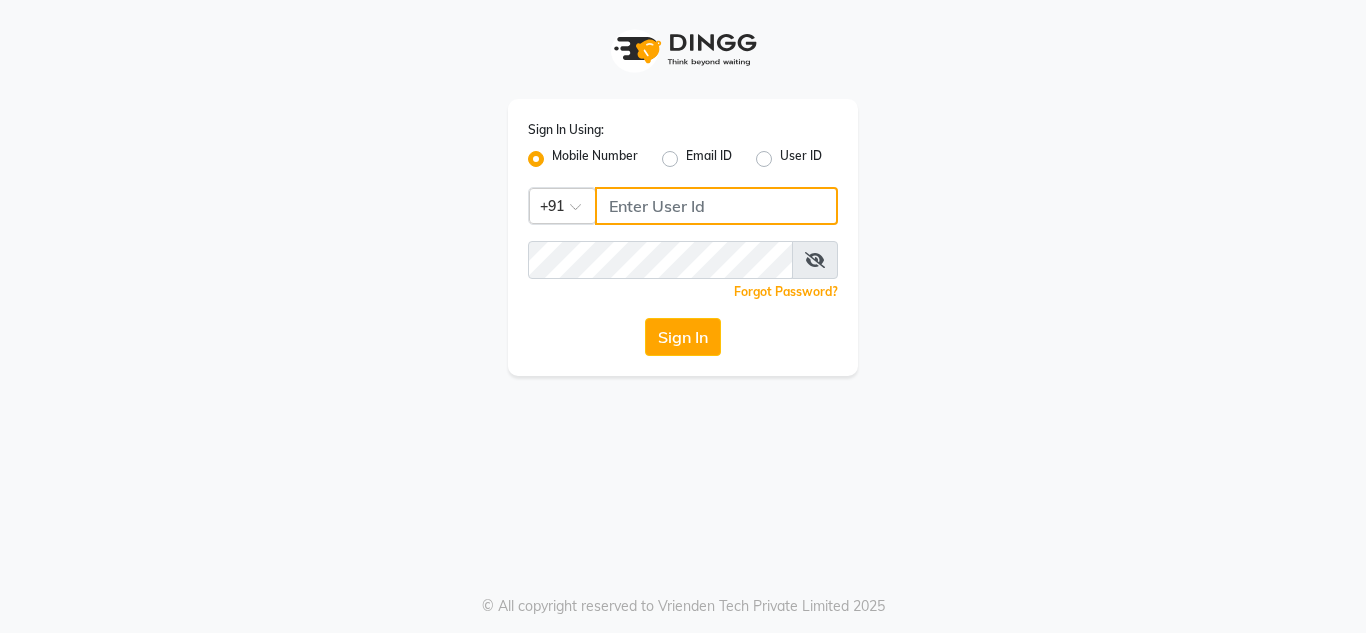 click 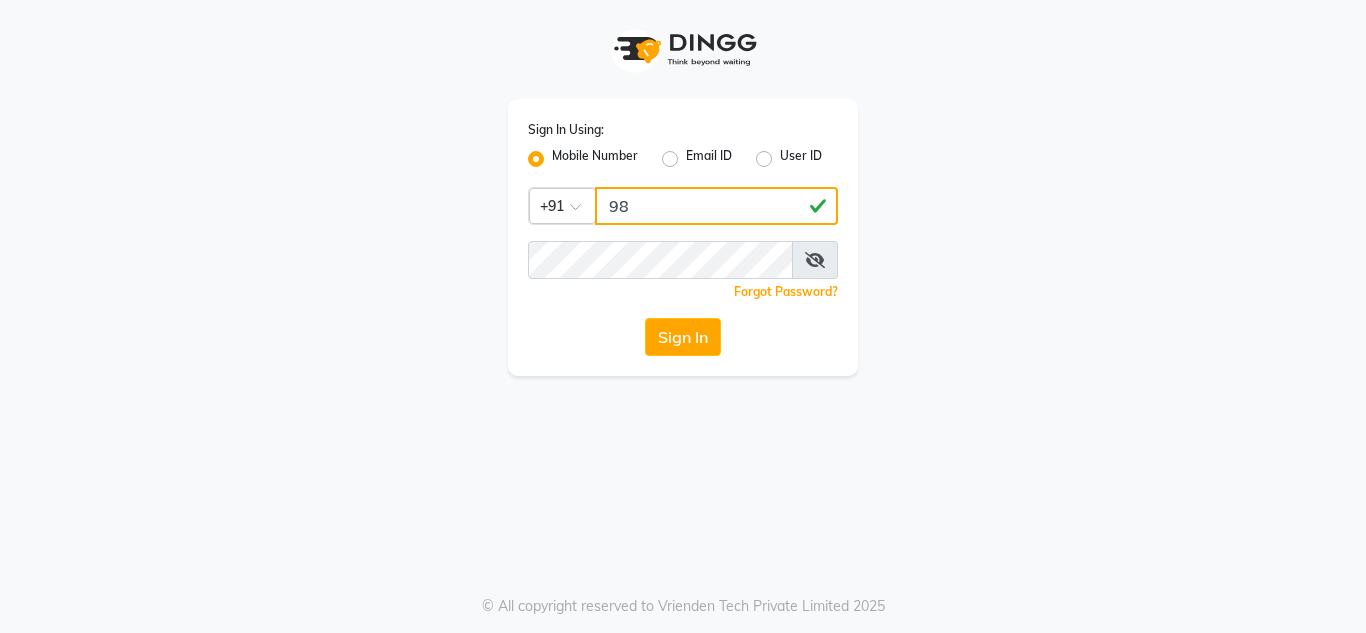 type on "9" 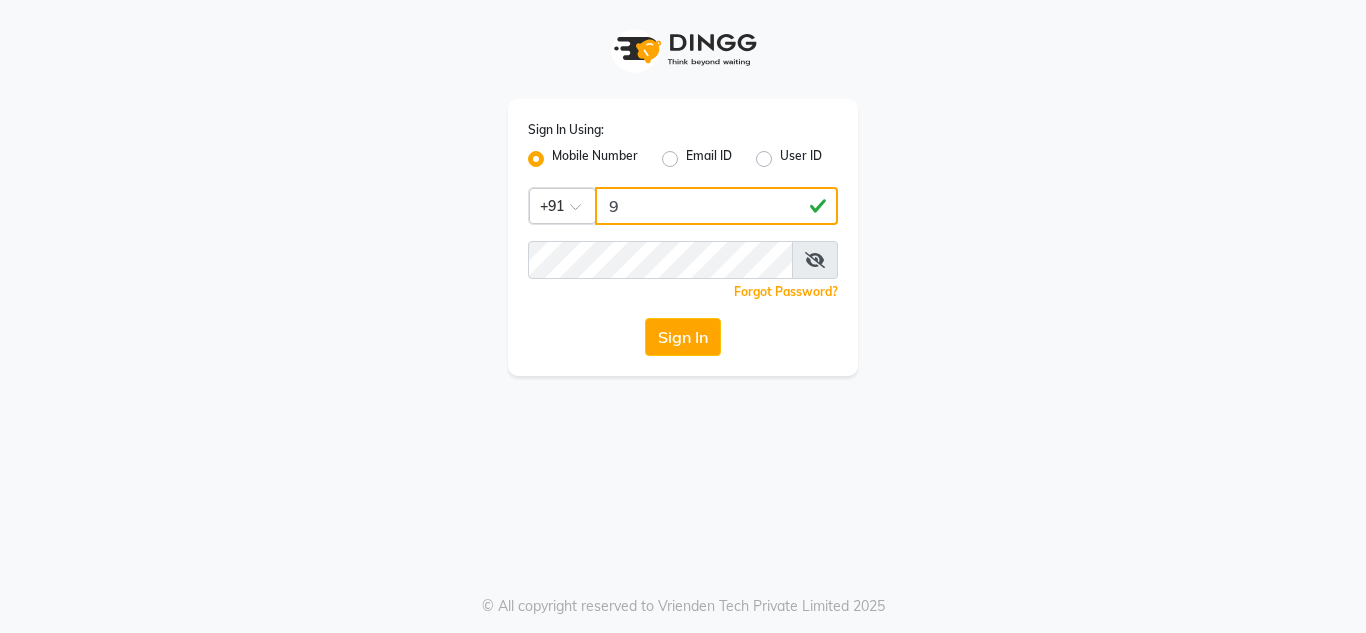 type 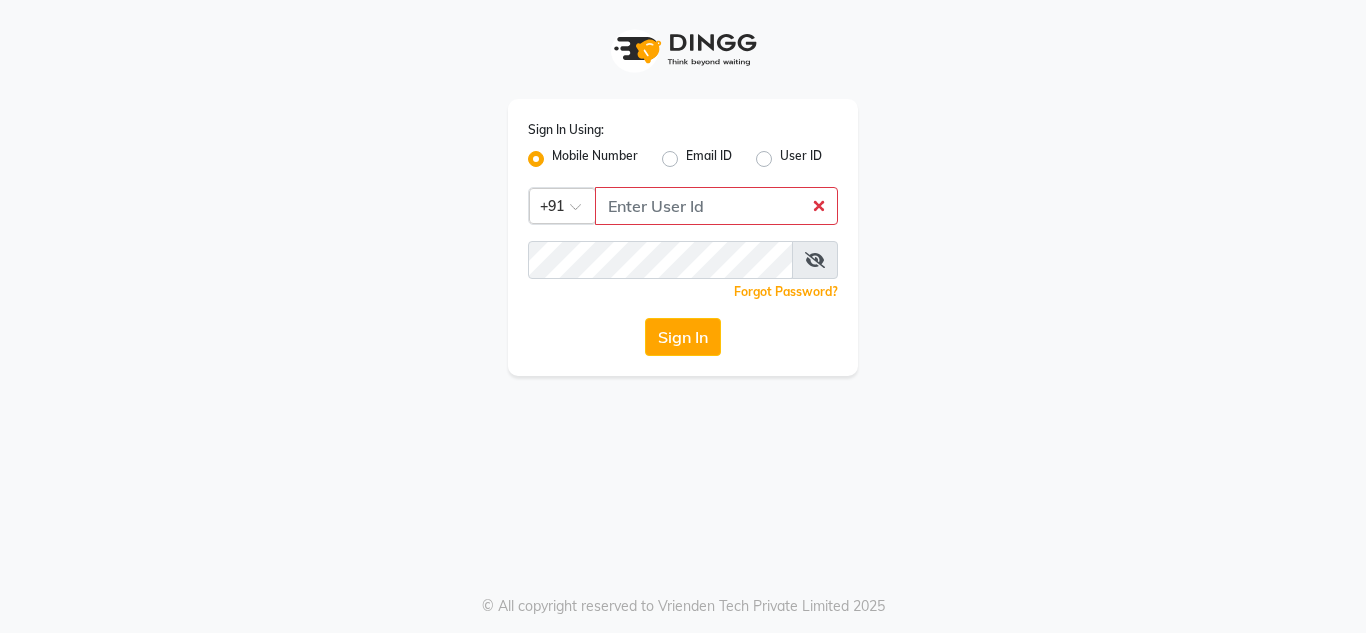click on "User ID" 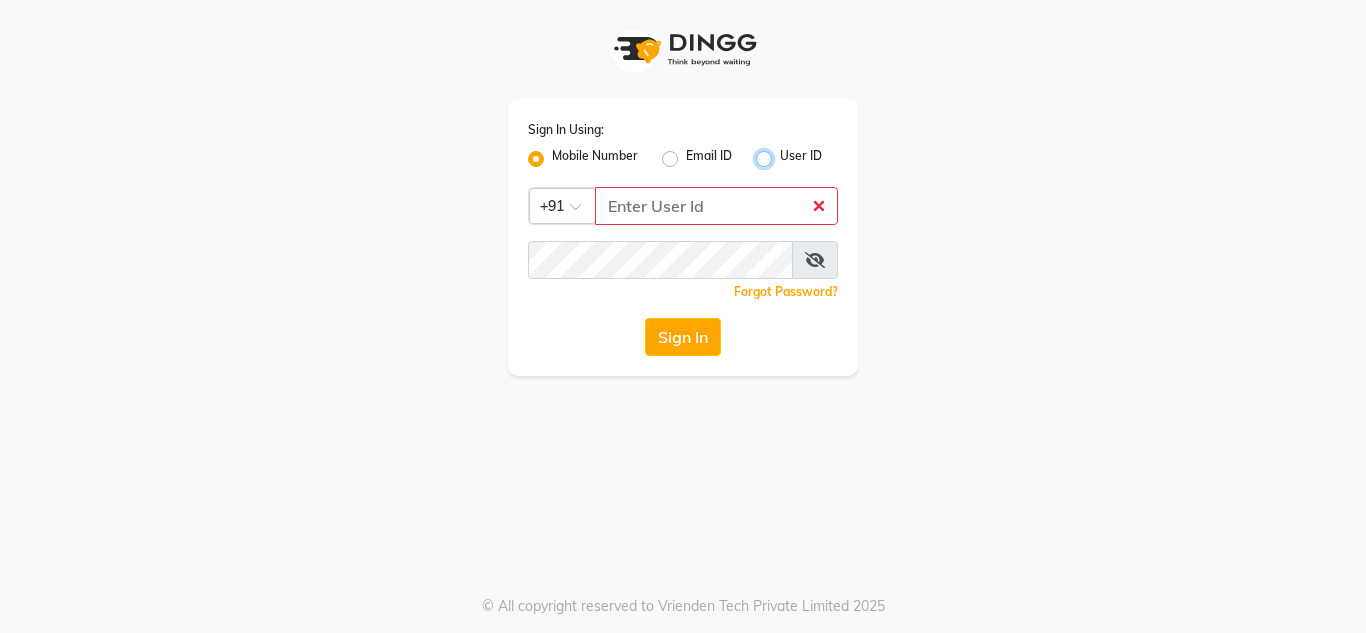 click on "User ID" at bounding box center (786, 153) 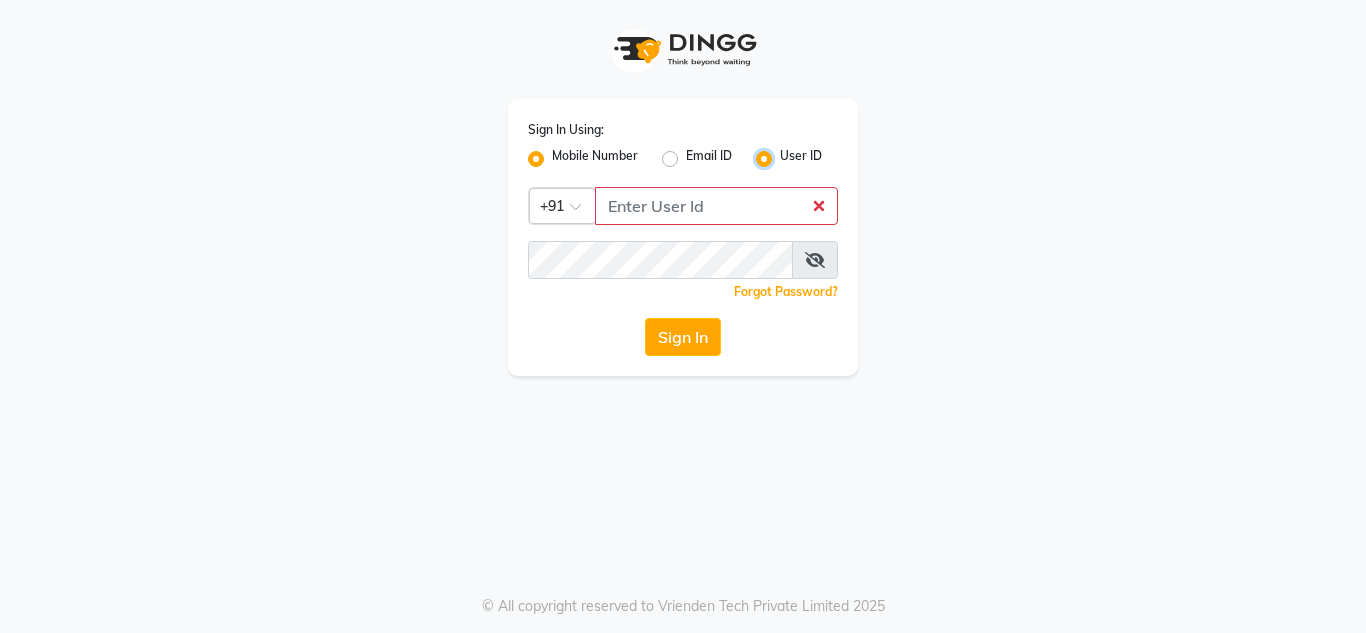 radio on "false" 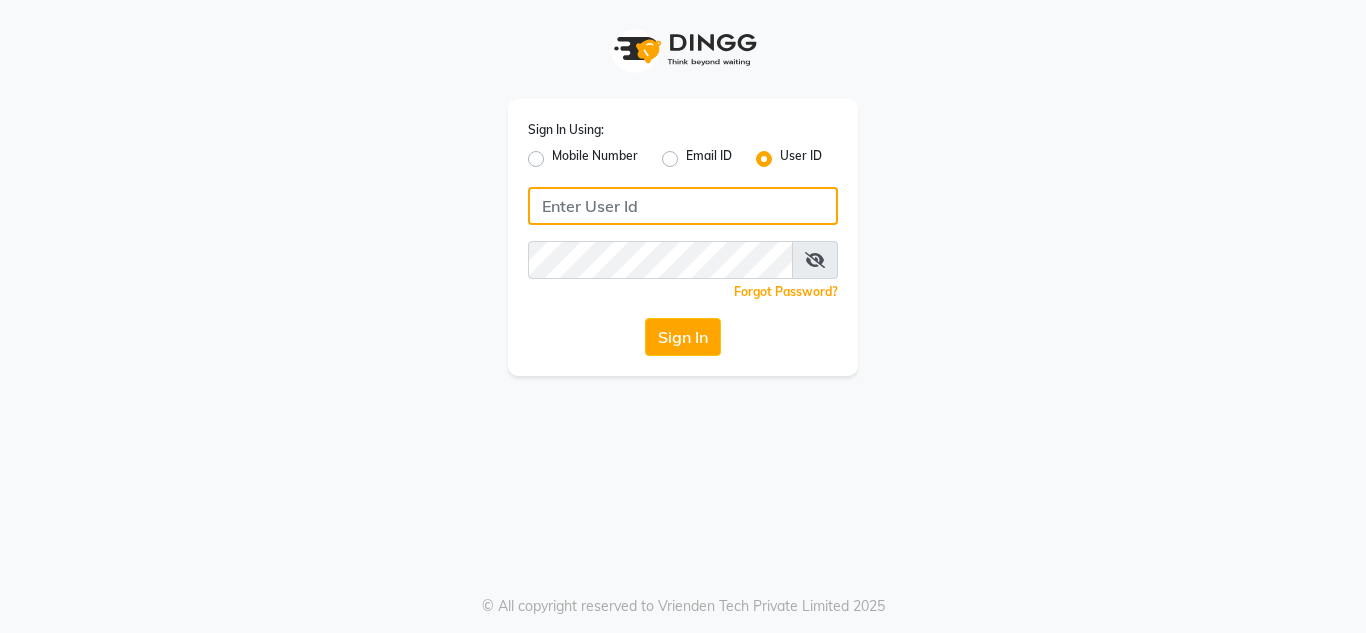 click 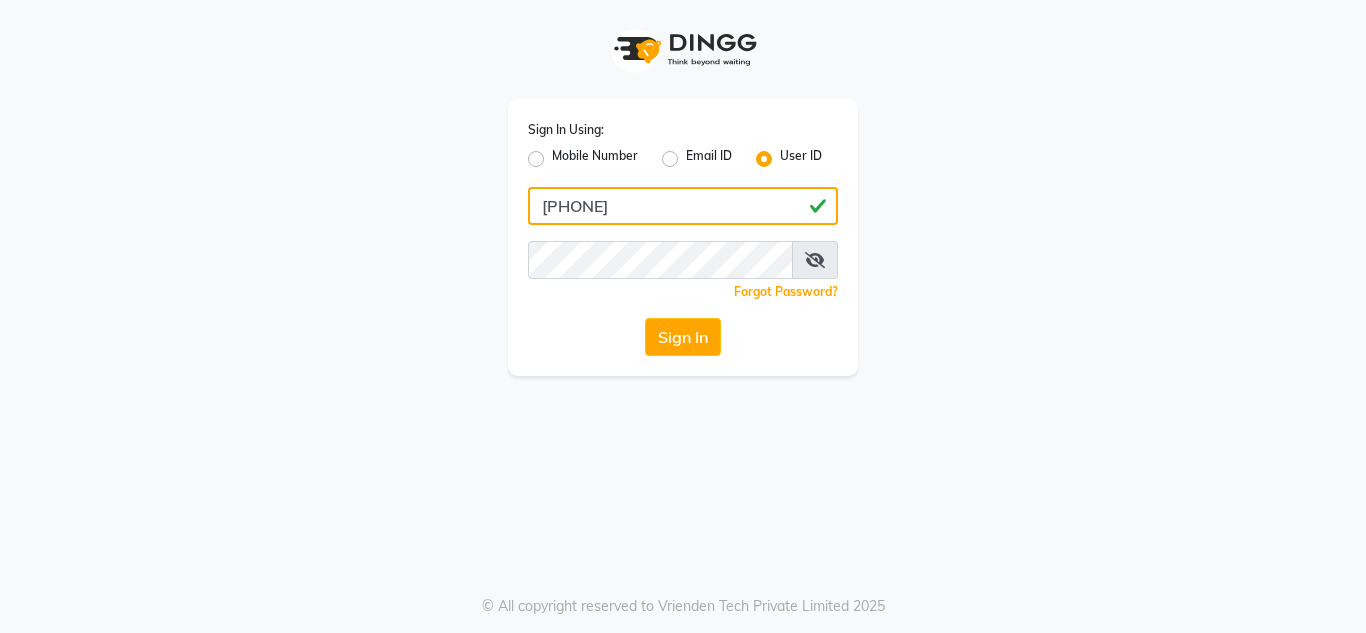 click on "[PHONE]" 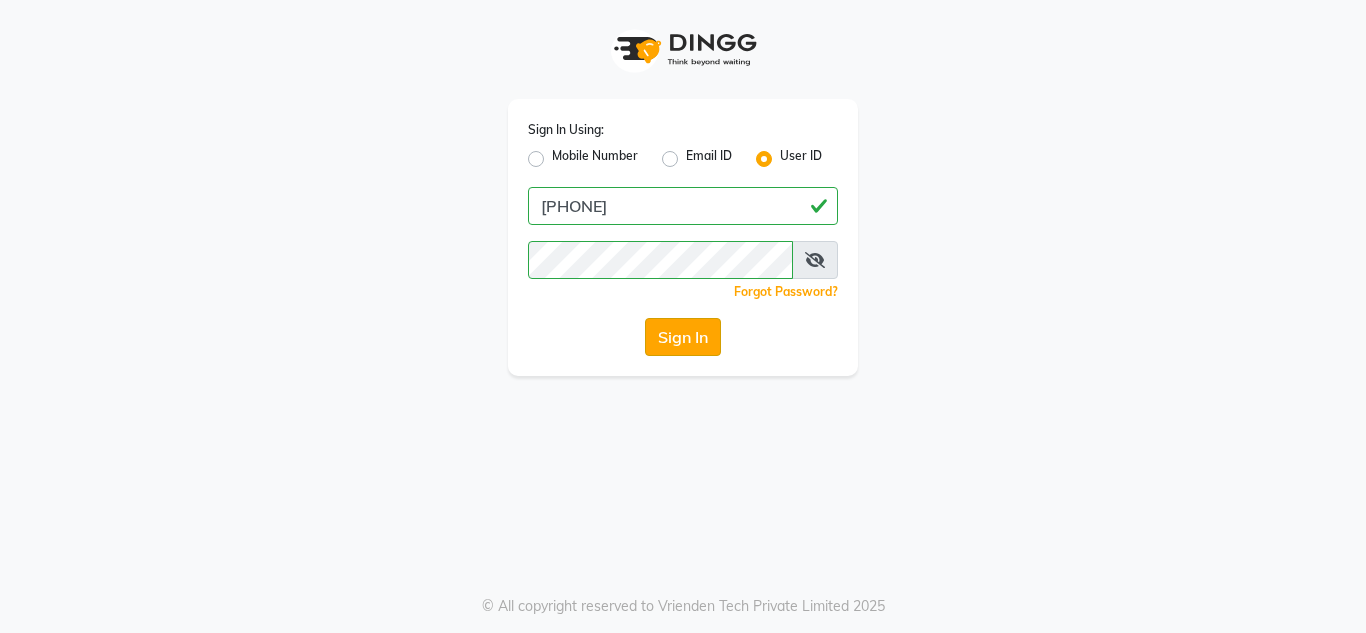 click on "Sign In" 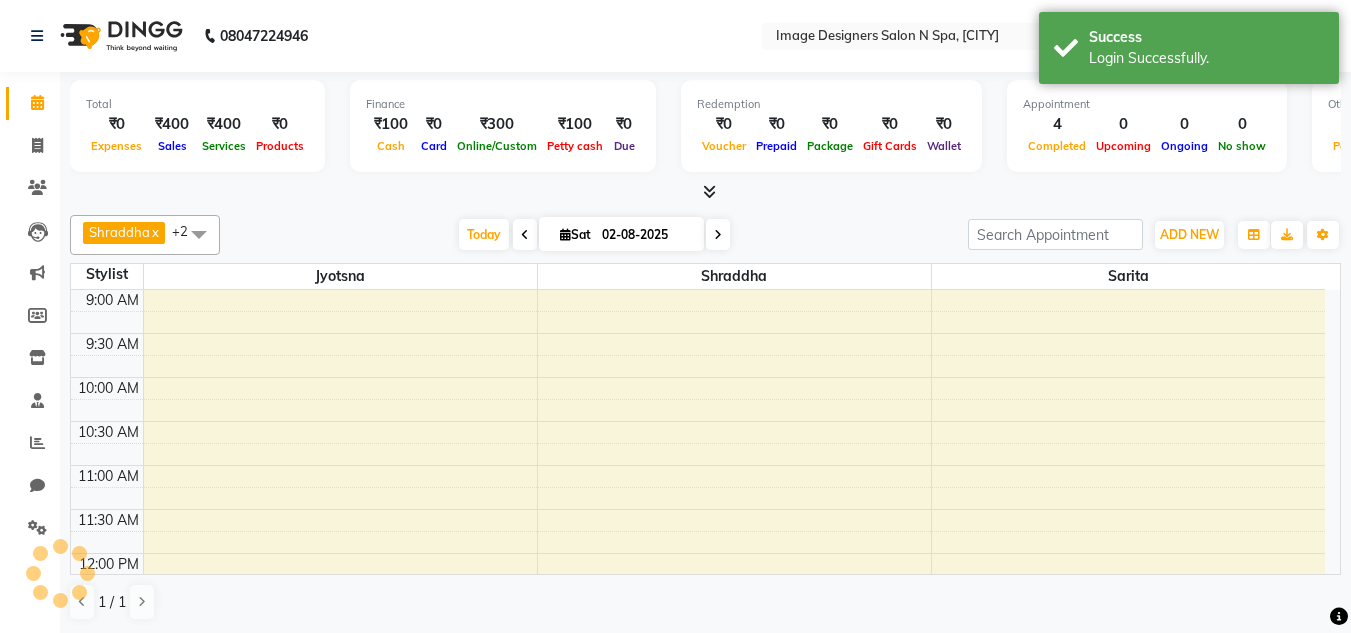 scroll, scrollTop: 617, scrollLeft: 0, axis: vertical 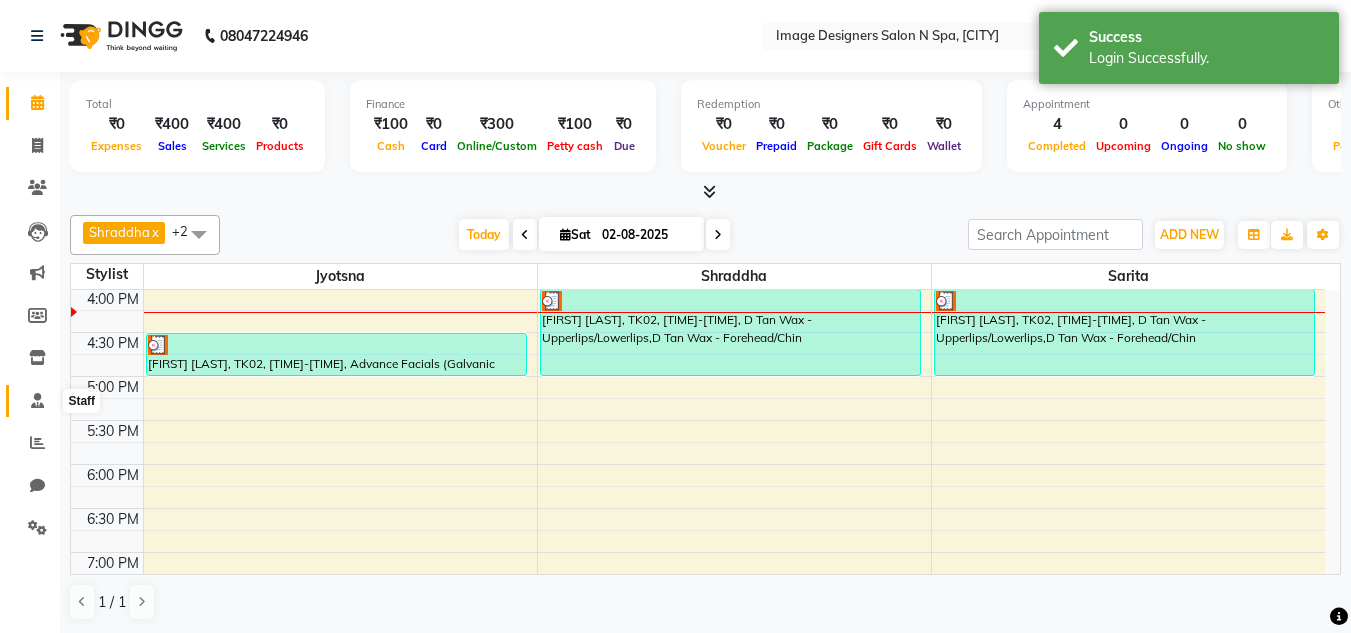 click 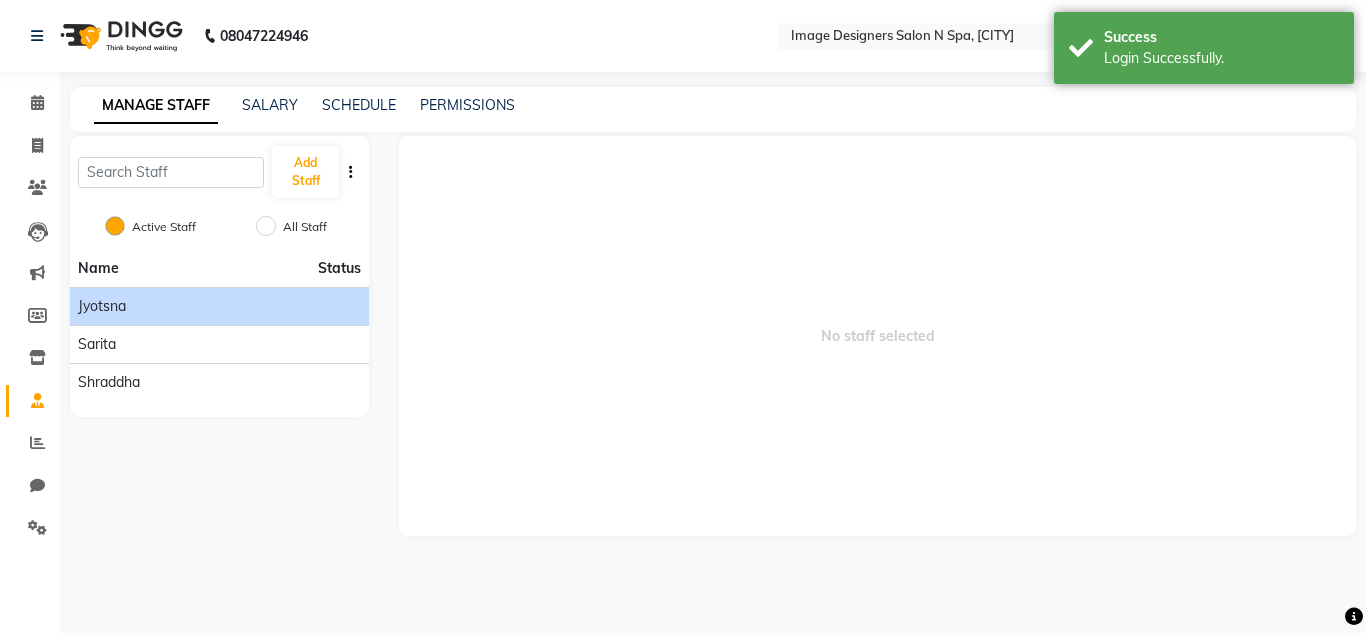 click on "Jyotsna" 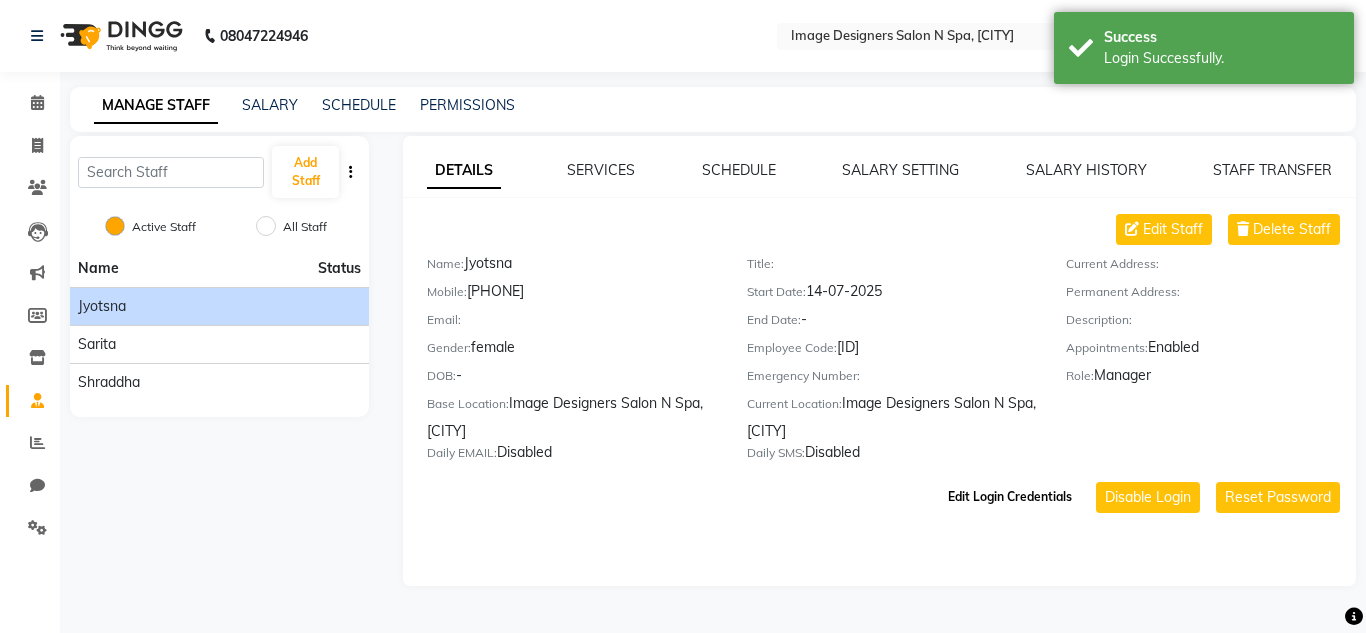 click on "Edit Login Credentials" 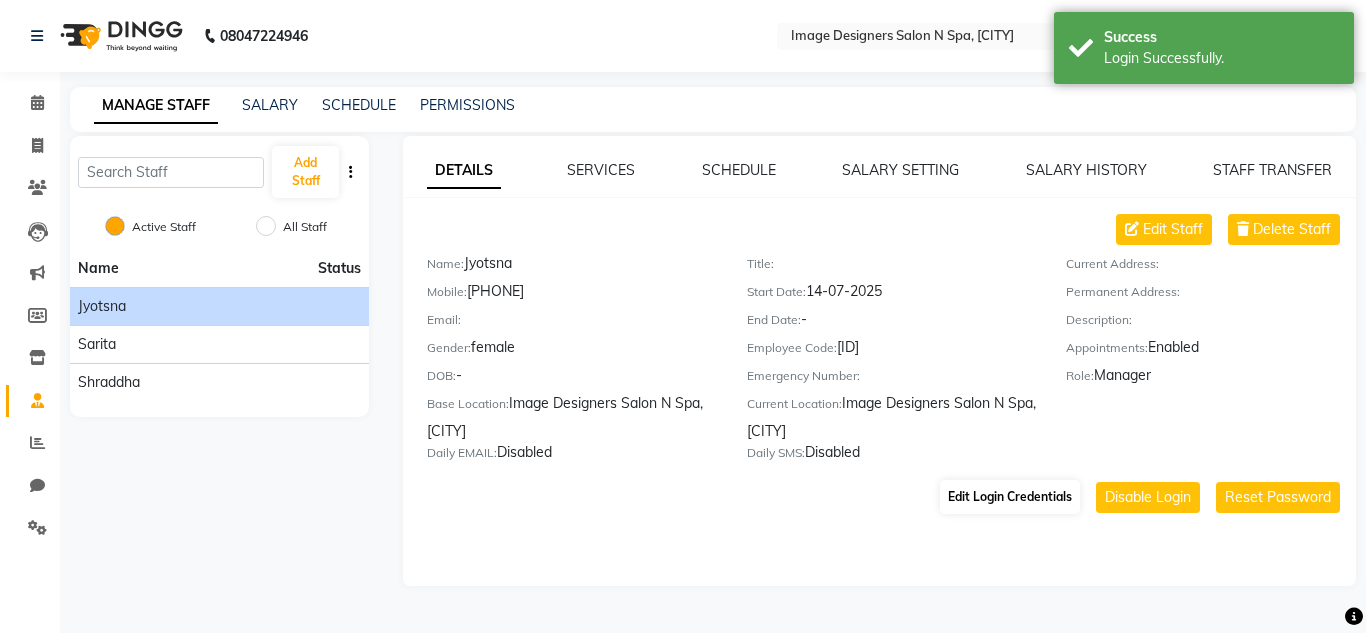select on "5604" 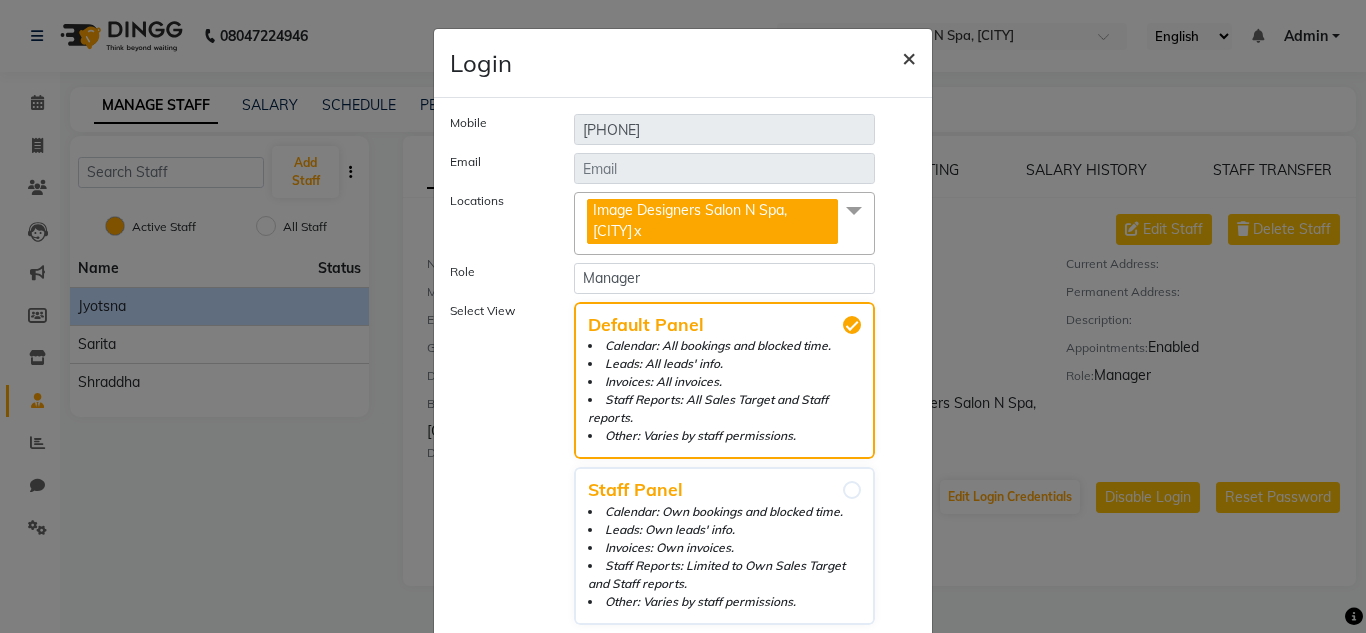 click on "×" 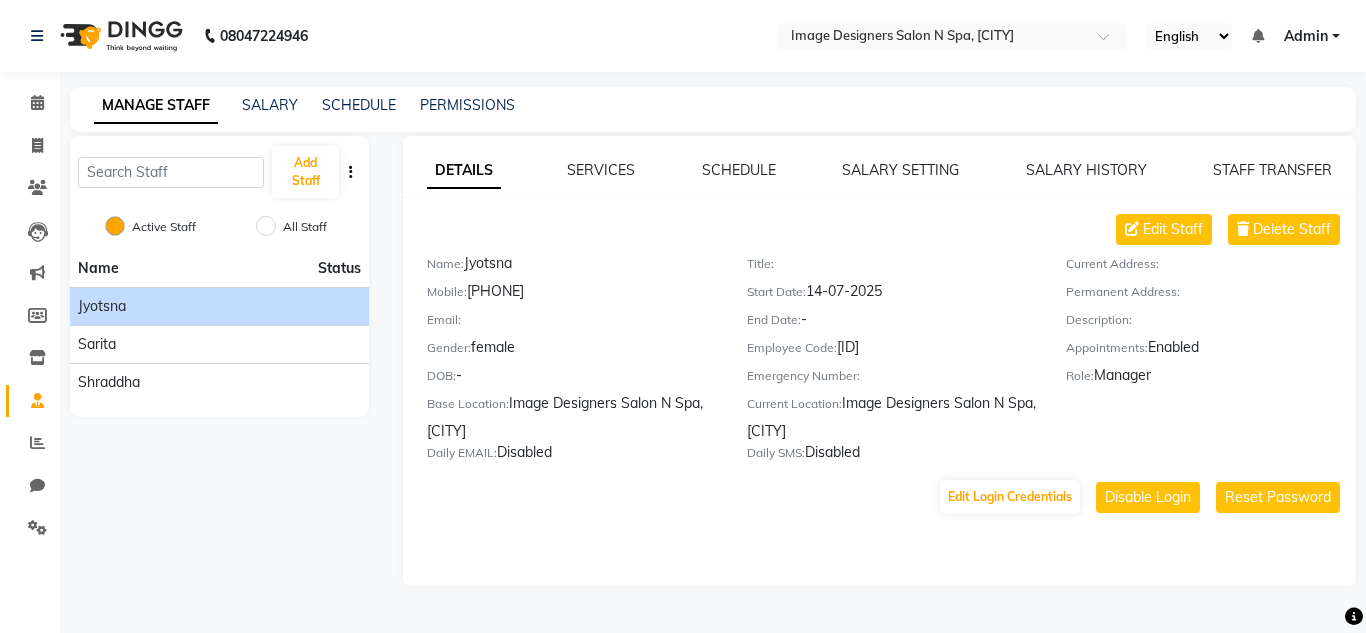 click on "Admin" at bounding box center [1306, 36] 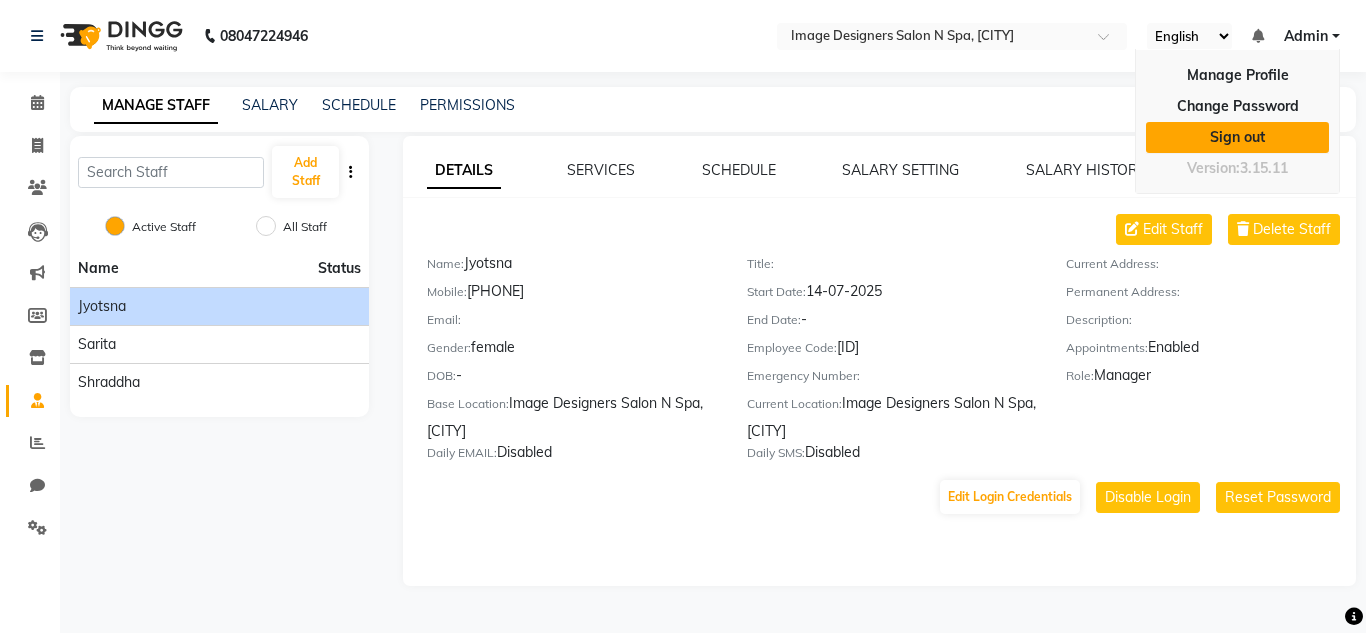 click on "Sign out" at bounding box center (1237, 137) 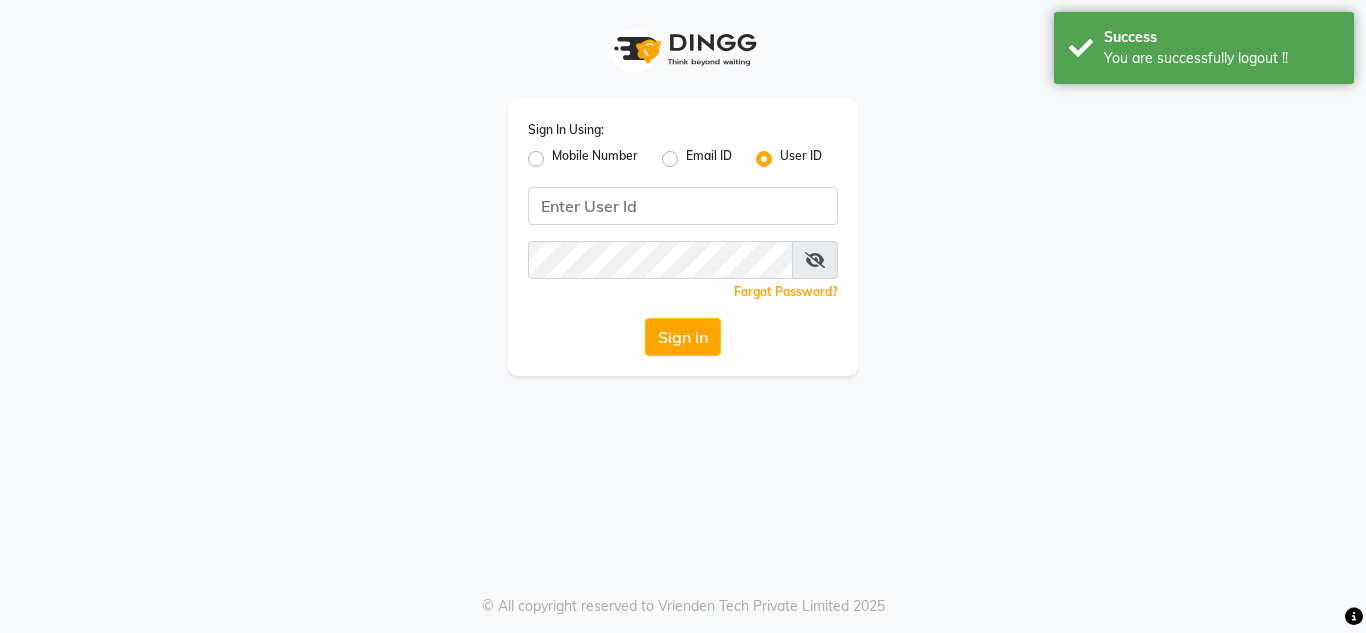 click on "Mobile Number" 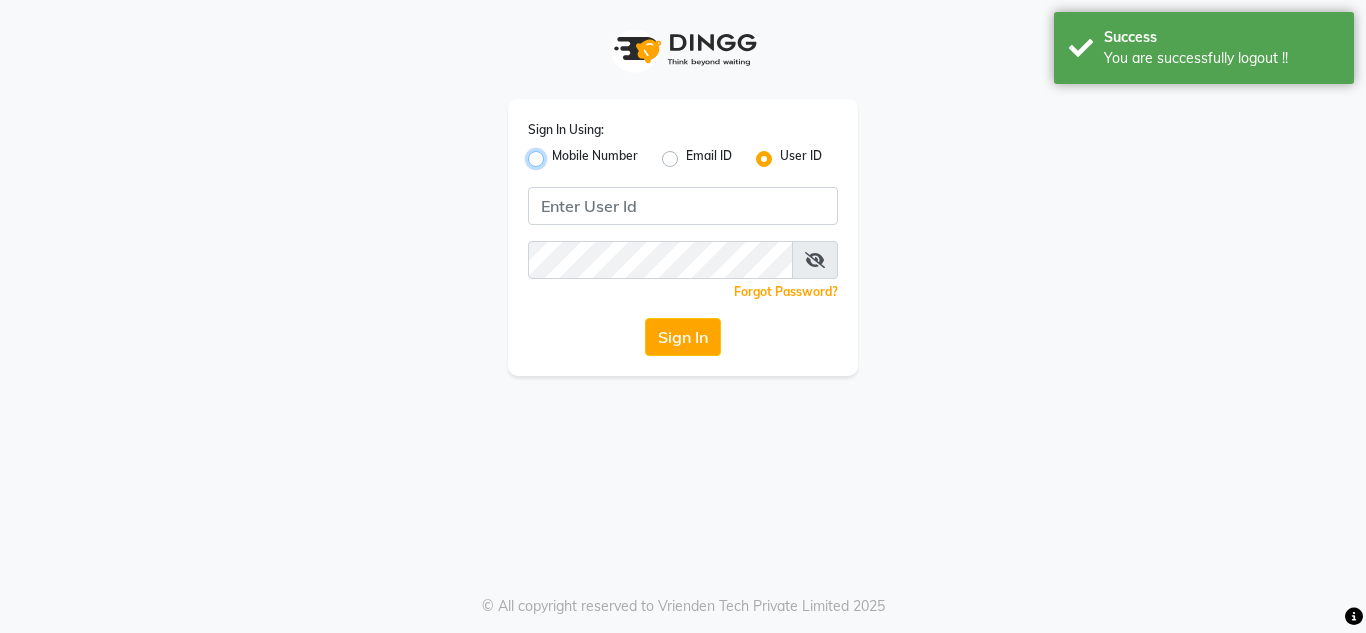 click on "Mobile Number" at bounding box center (558, 153) 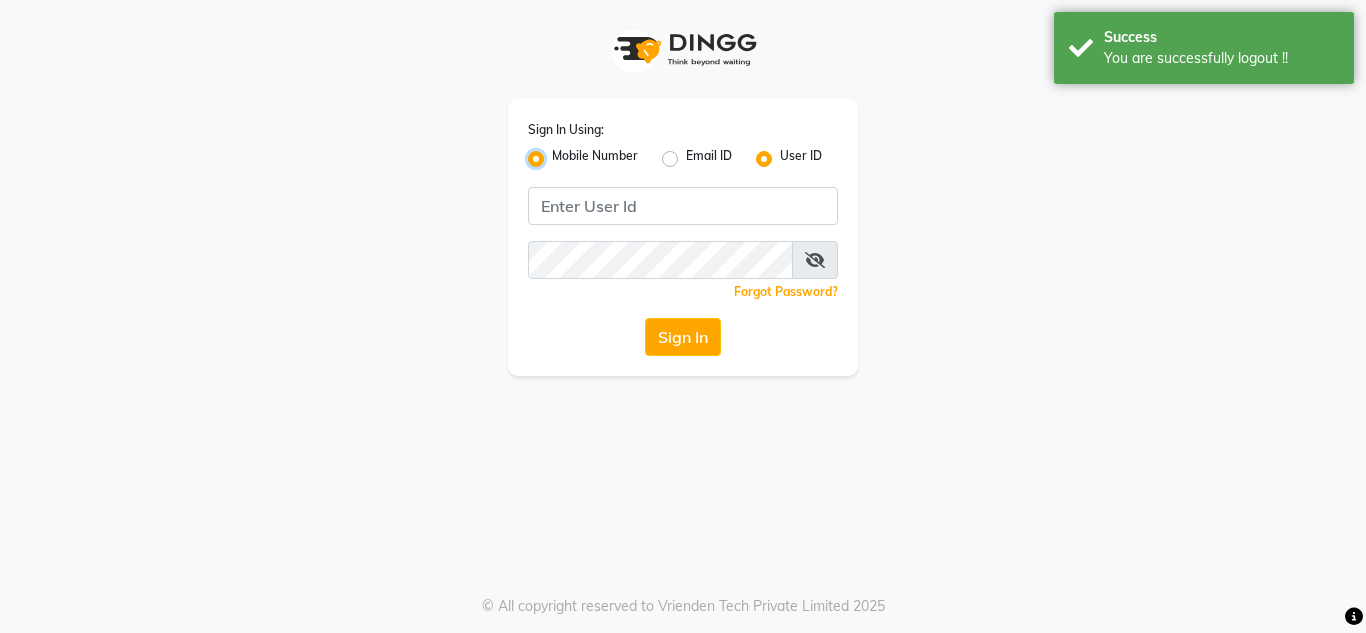 radio on "false" 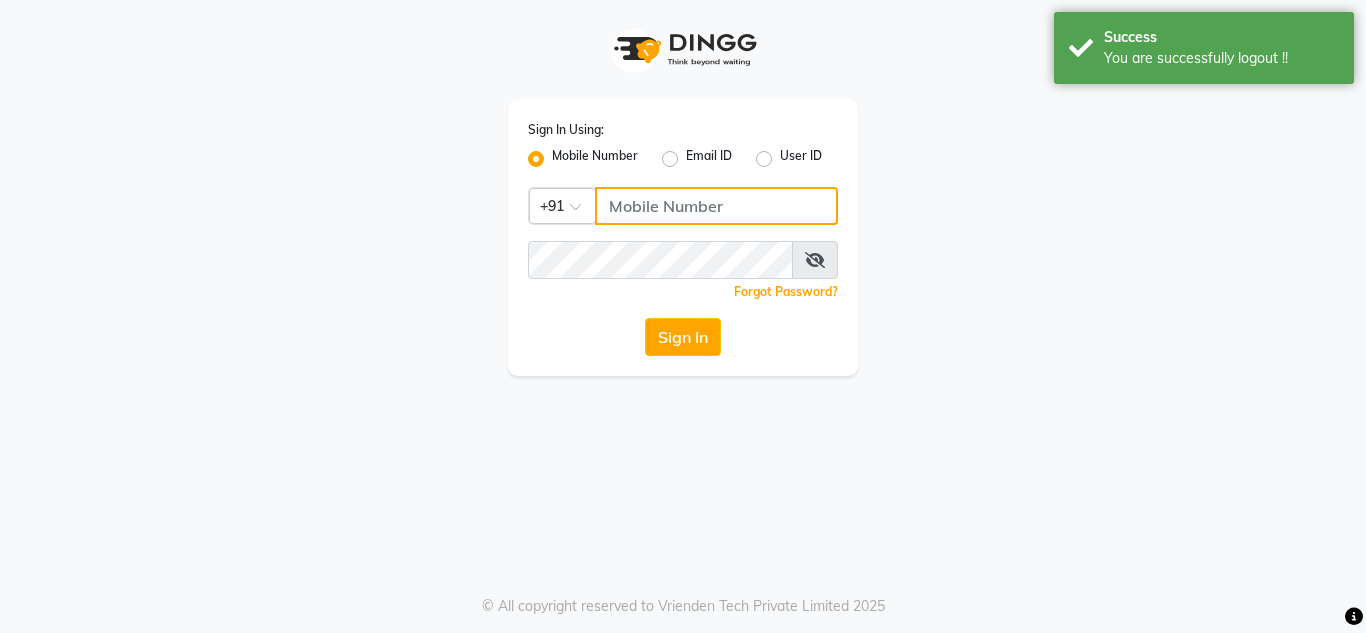 click 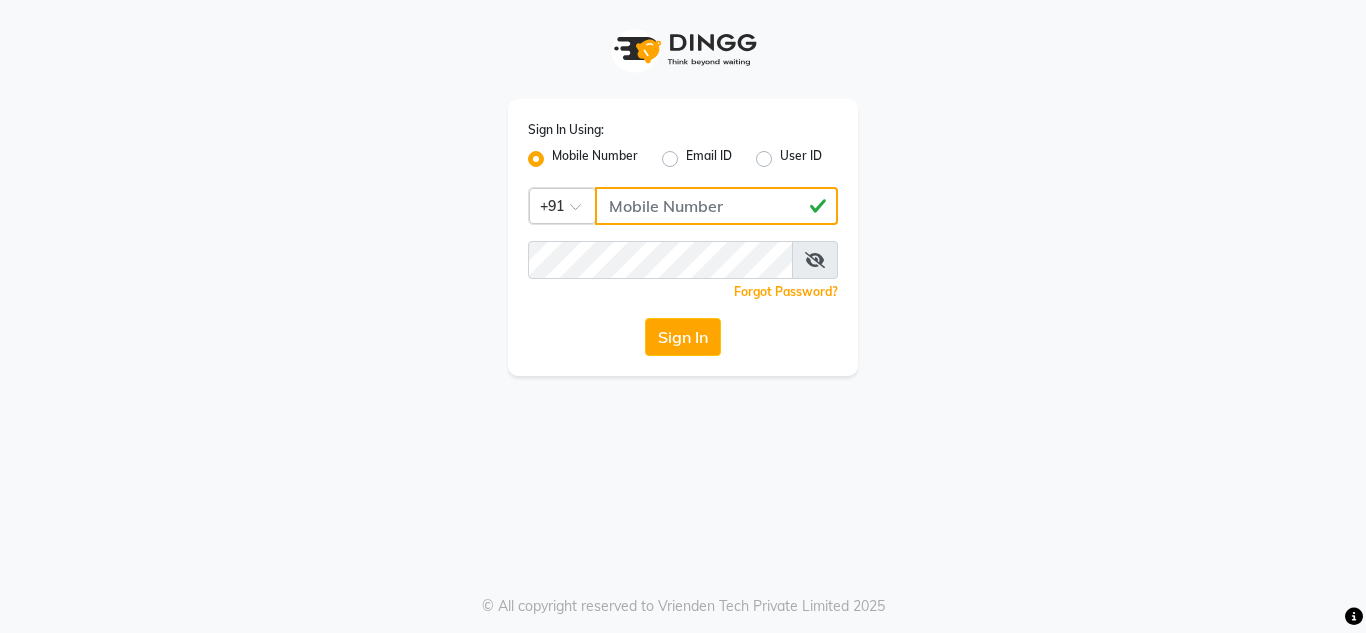 click on "[PHONE]" 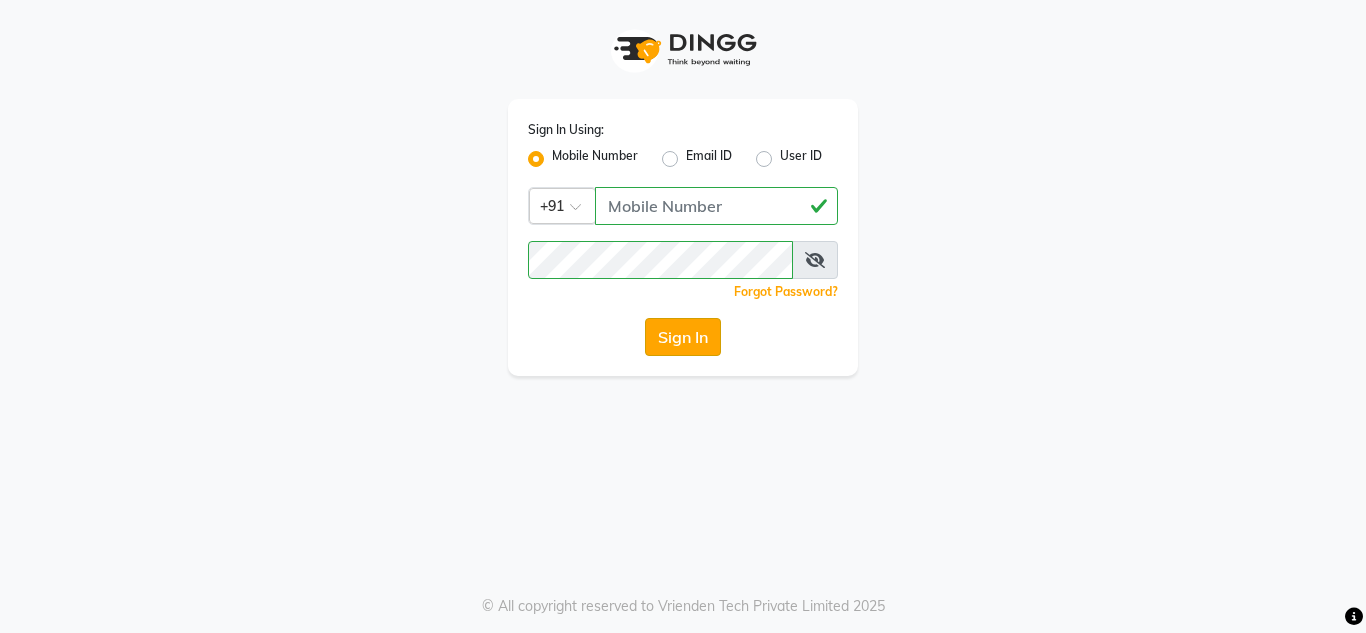 click on "Sign In" 